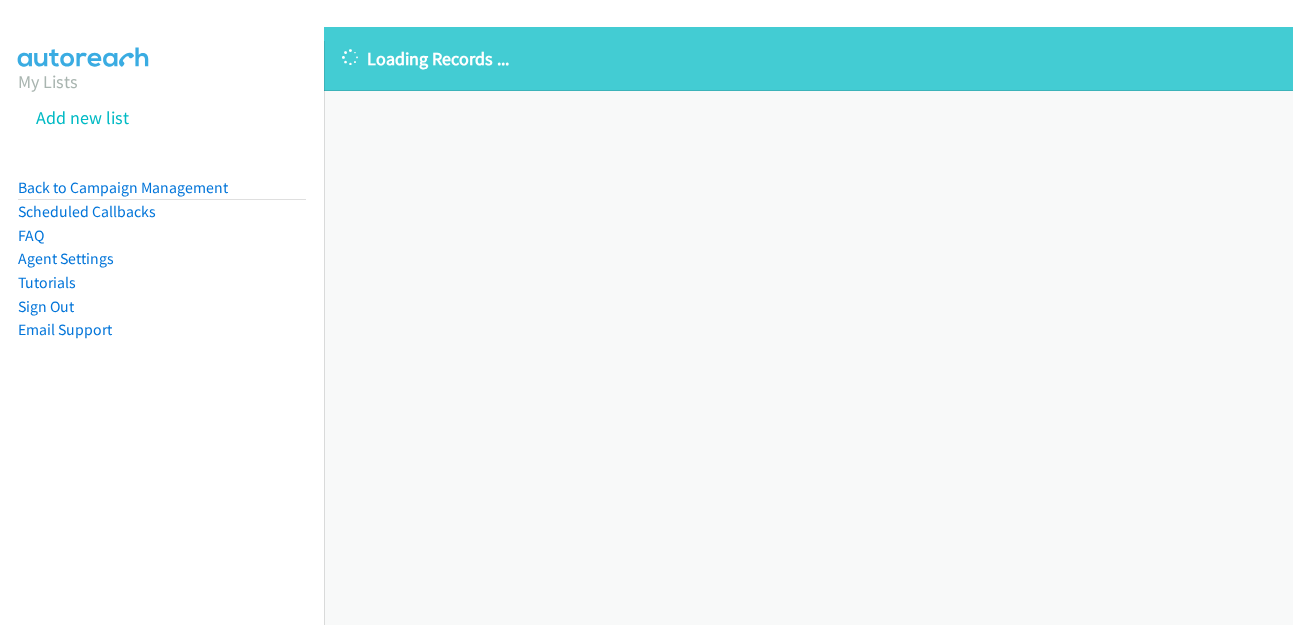 scroll, scrollTop: 0, scrollLeft: 0, axis: both 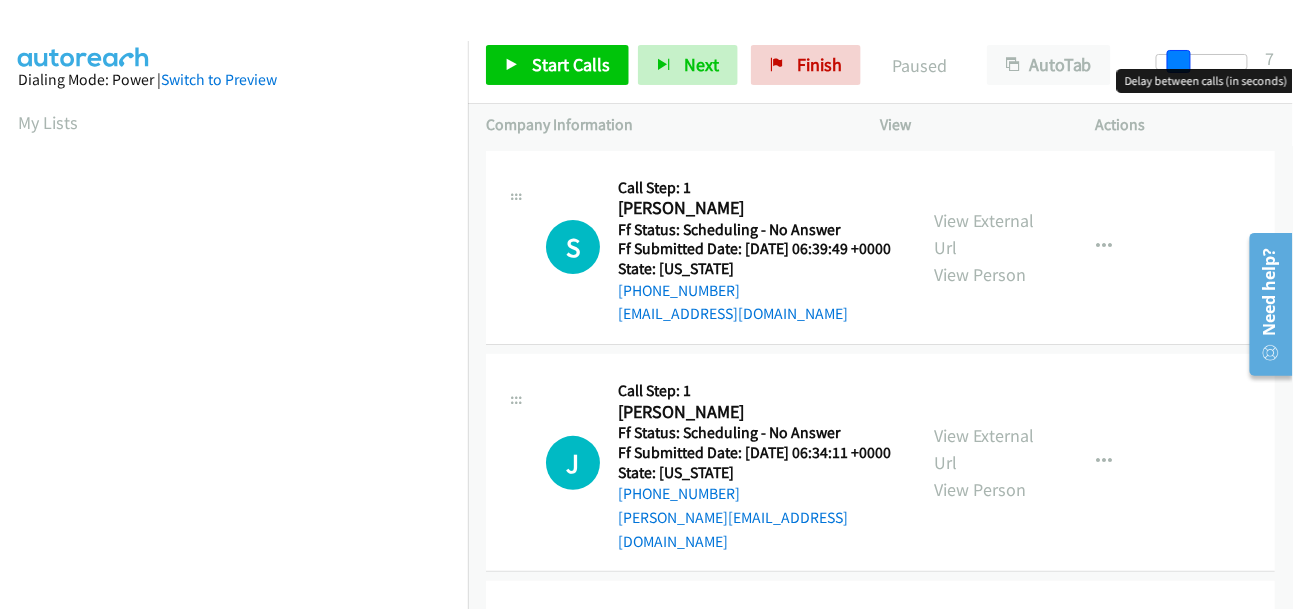 drag, startPoint x: 1152, startPoint y: 53, endPoint x: 1173, endPoint y: 54, distance: 21.023796 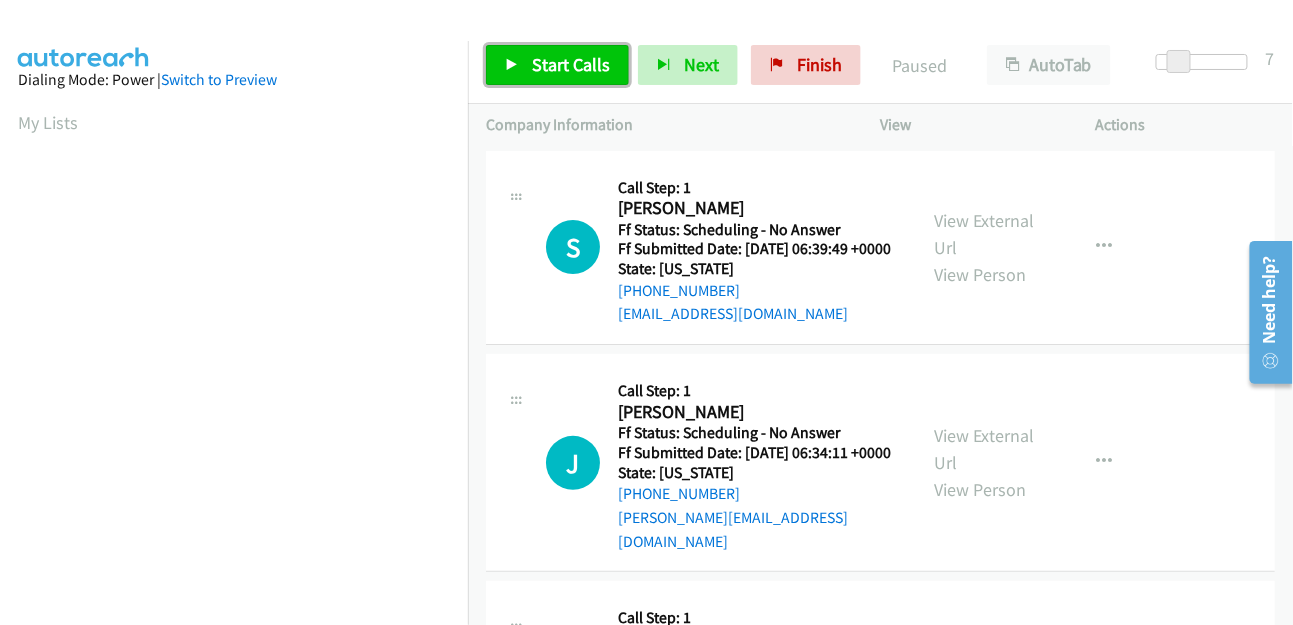 click on "Start Calls" at bounding box center (571, 64) 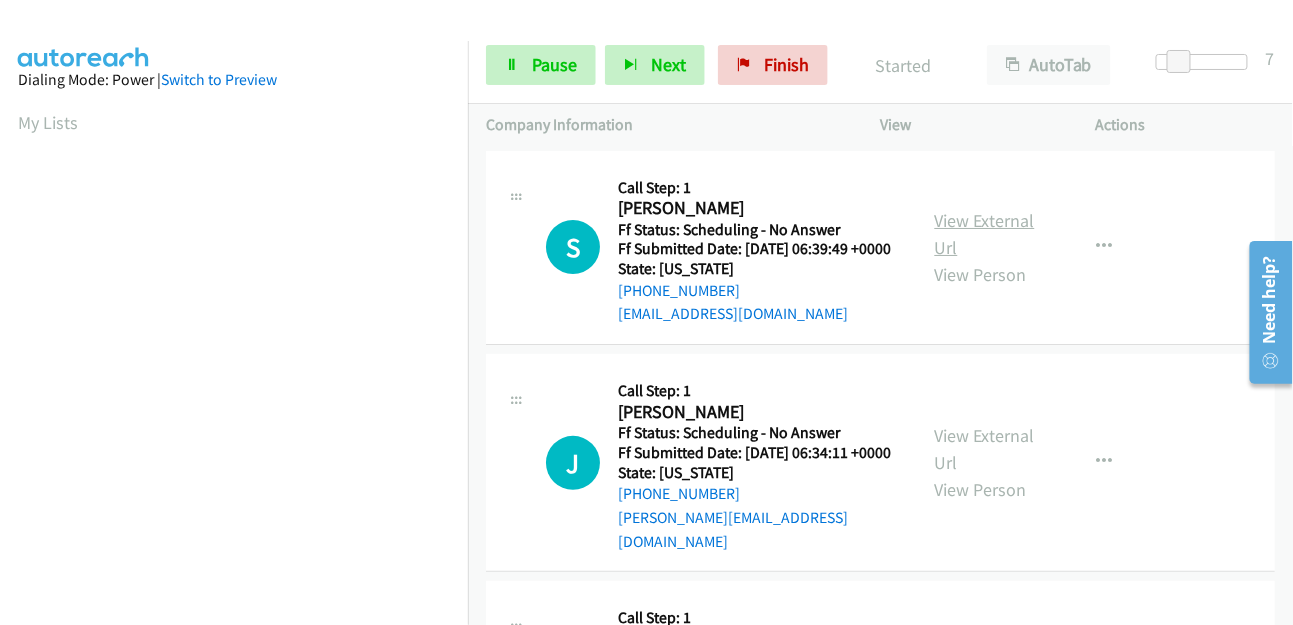 click on "View External Url" at bounding box center (985, 234) 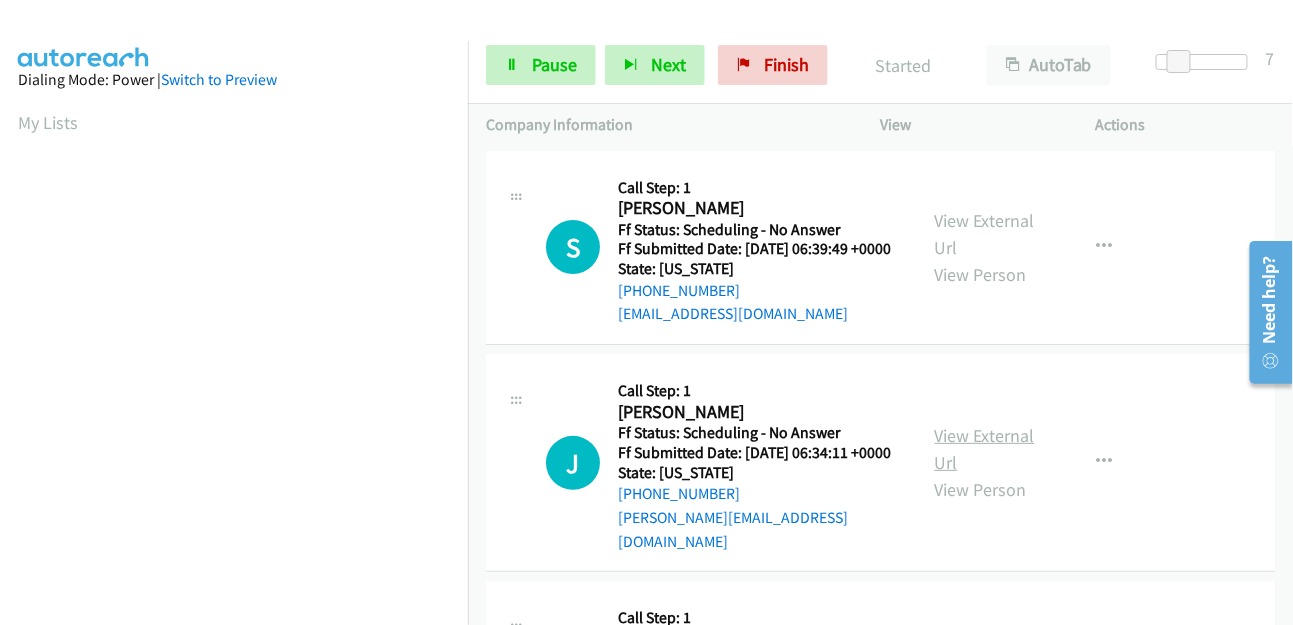 click on "View External Url" at bounding box center (985, 449) 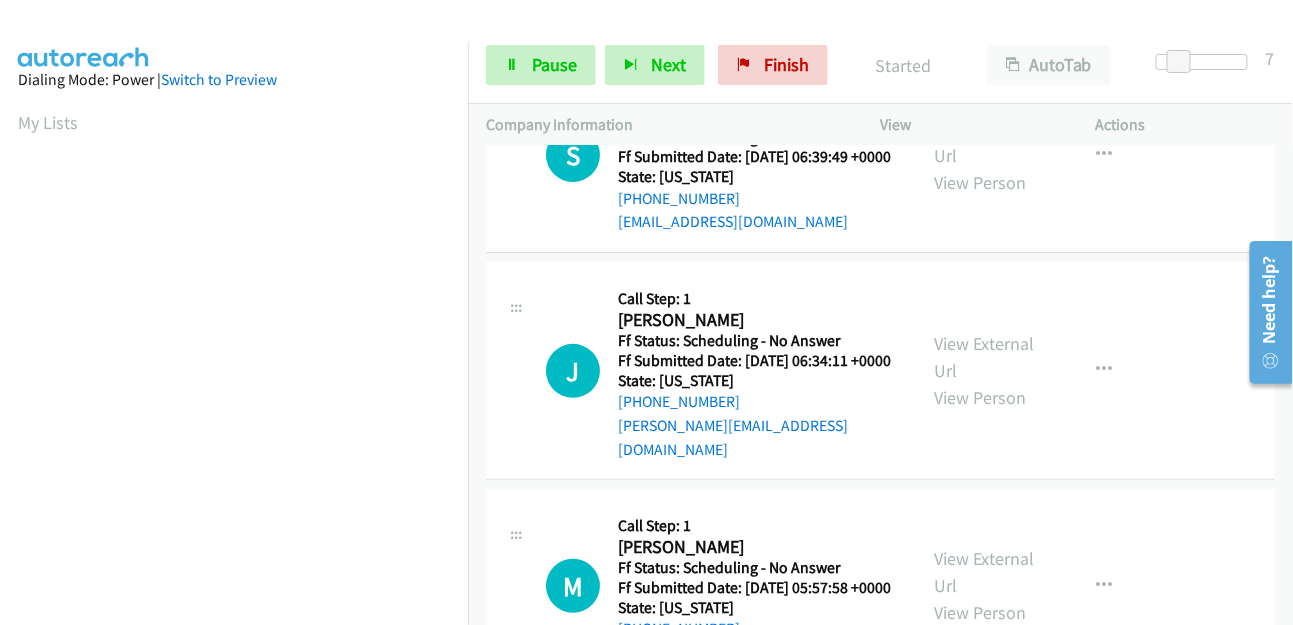 scroll, scrollTop: 222, scrollLeft: 0, axis: vertical 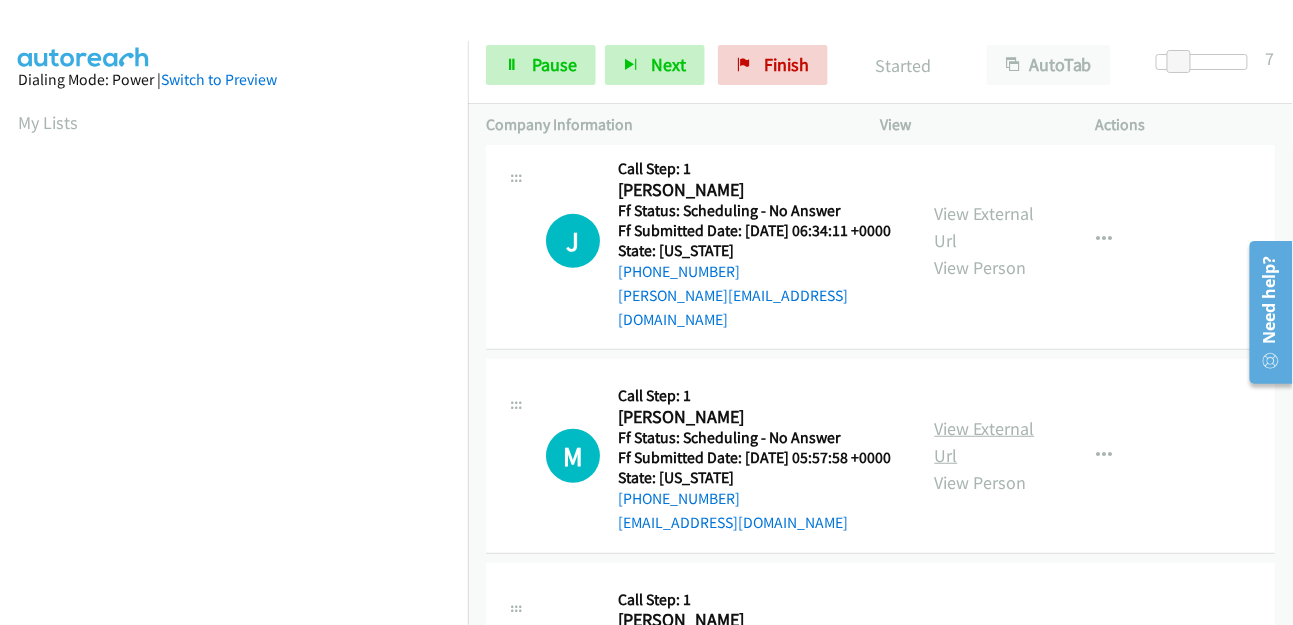 click on "View External Url" at bounding box center (985, 442) 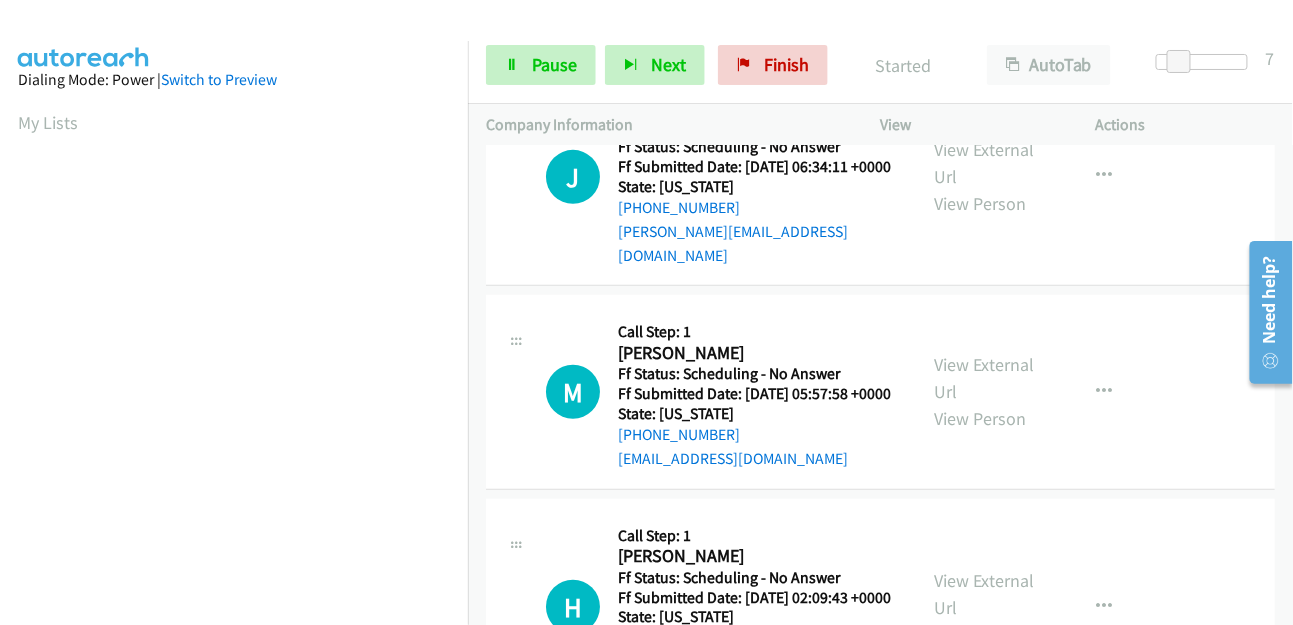 scroll, scrollTop: 333, scrollLeft: 0, axis: vertical 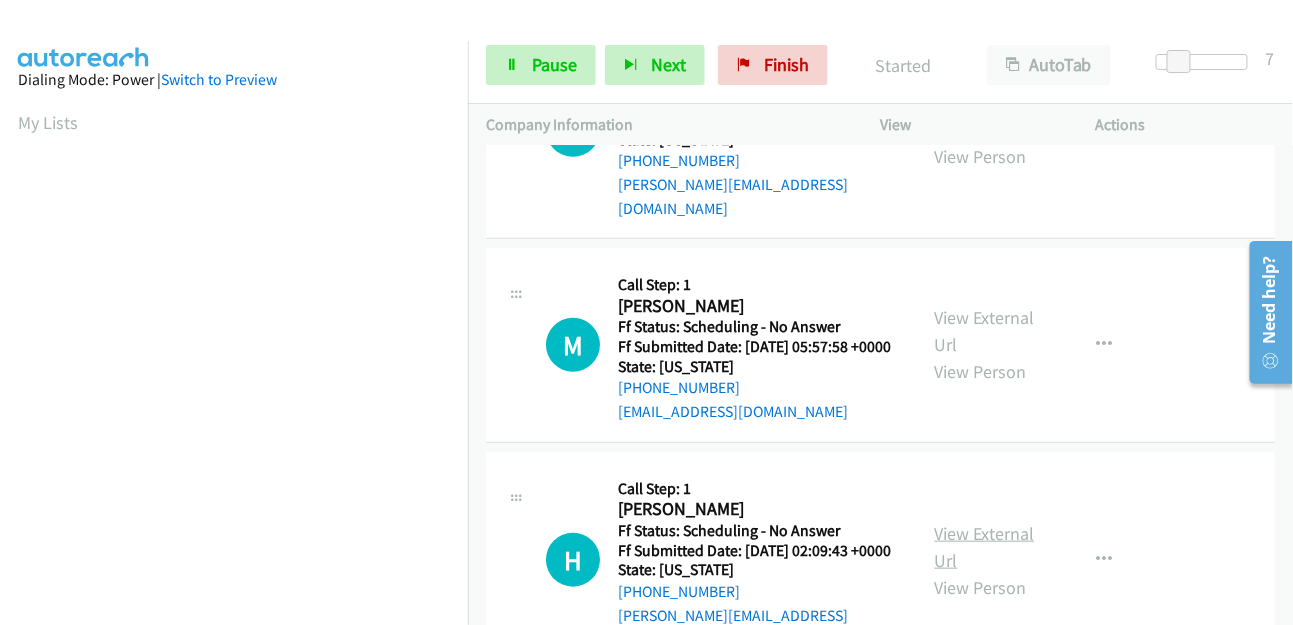 click on "View External Url" at bounding box center (985, 547) 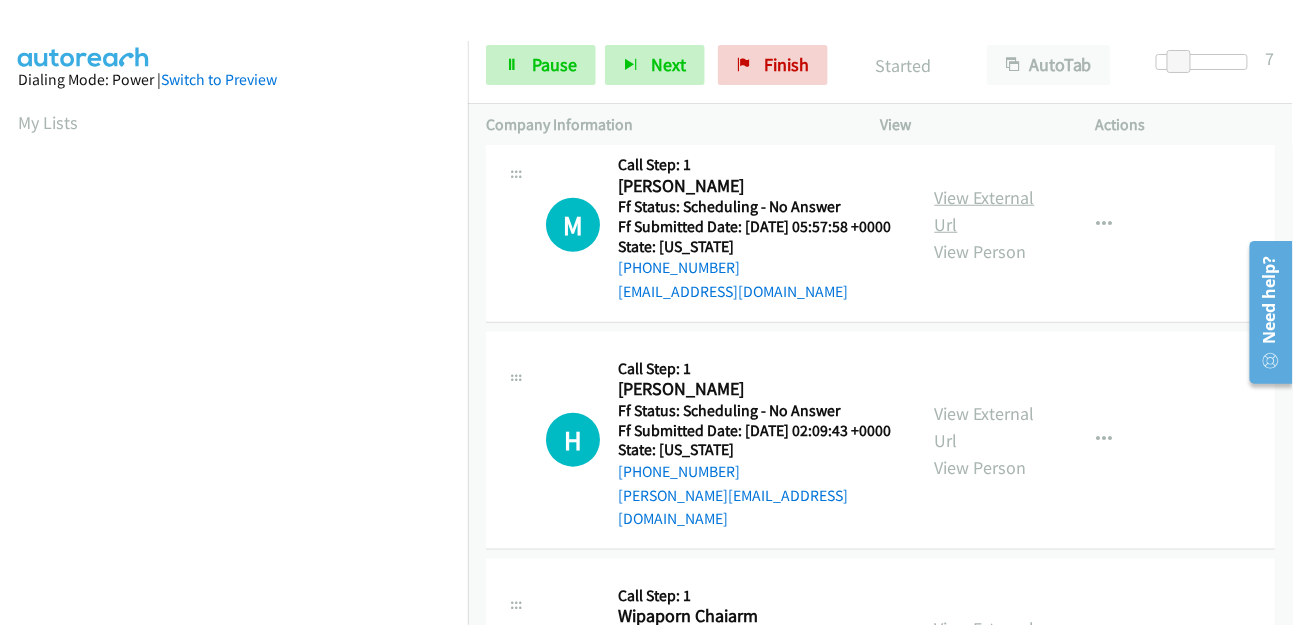 scroll, scrollTop: 555, scrollLeft: 0, axis: vertical 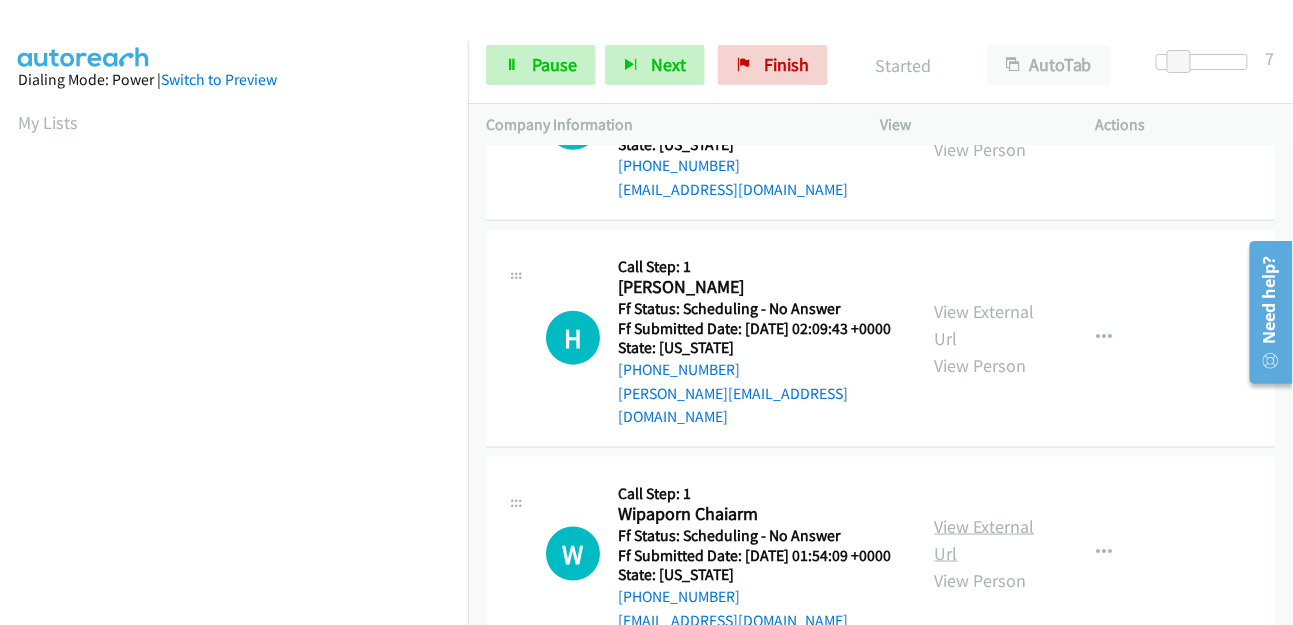 click on "View External Url" at bounding box center (985, 540) 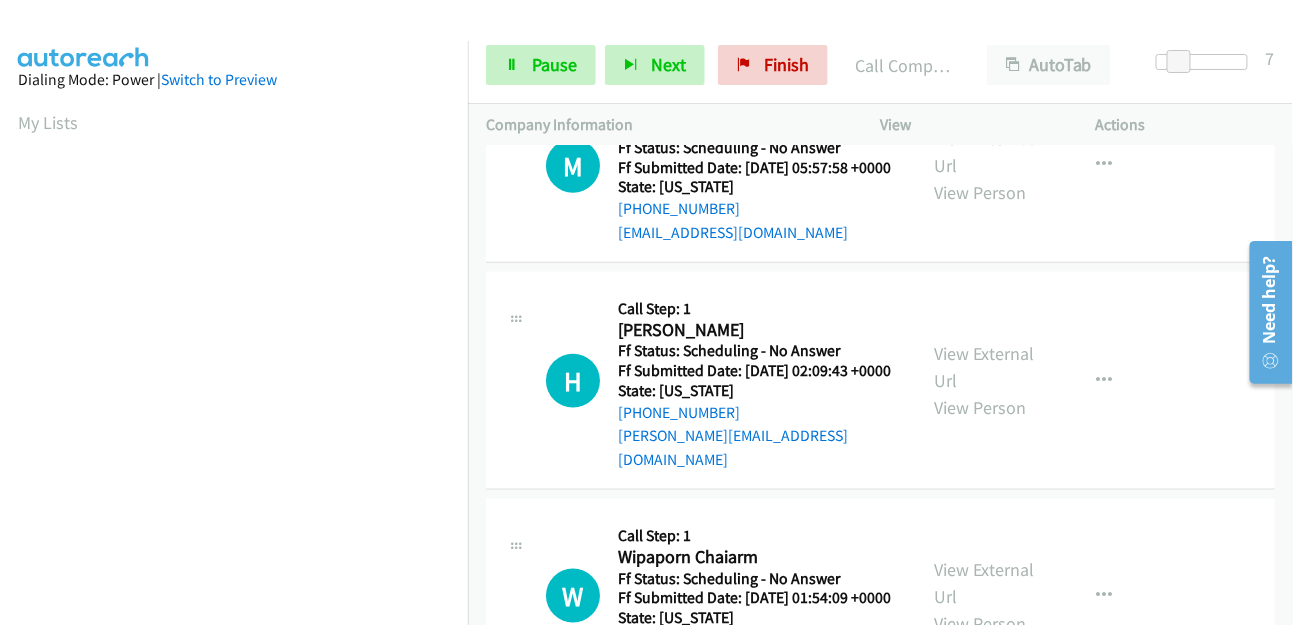 scroll, scrollTop: 498, scrollLeft: 0, axis: vertical 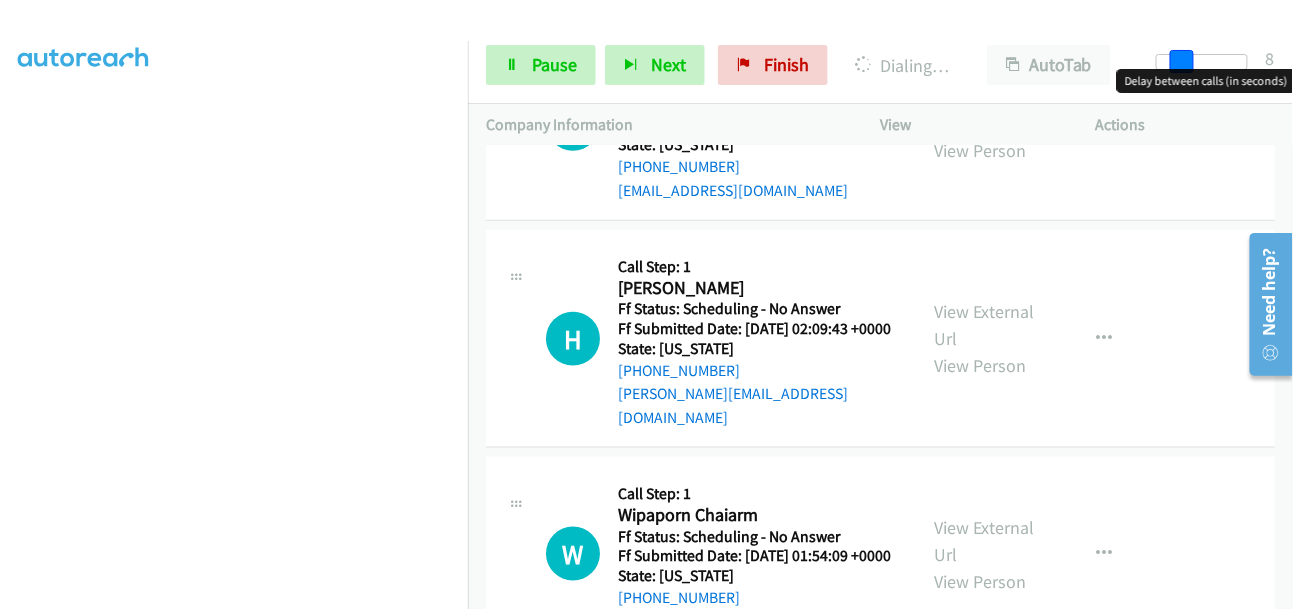 click at bounding box center [1182, 62] 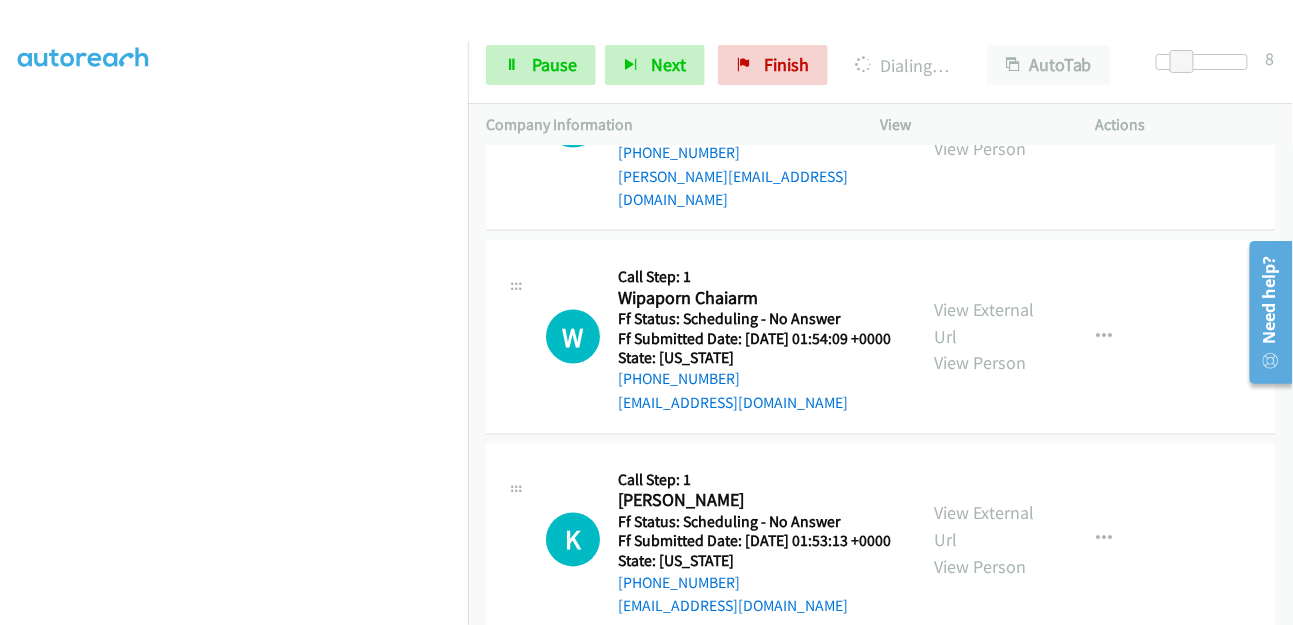 scroll, scrollTop: 973, scrollLeft: 0, axis: vertical 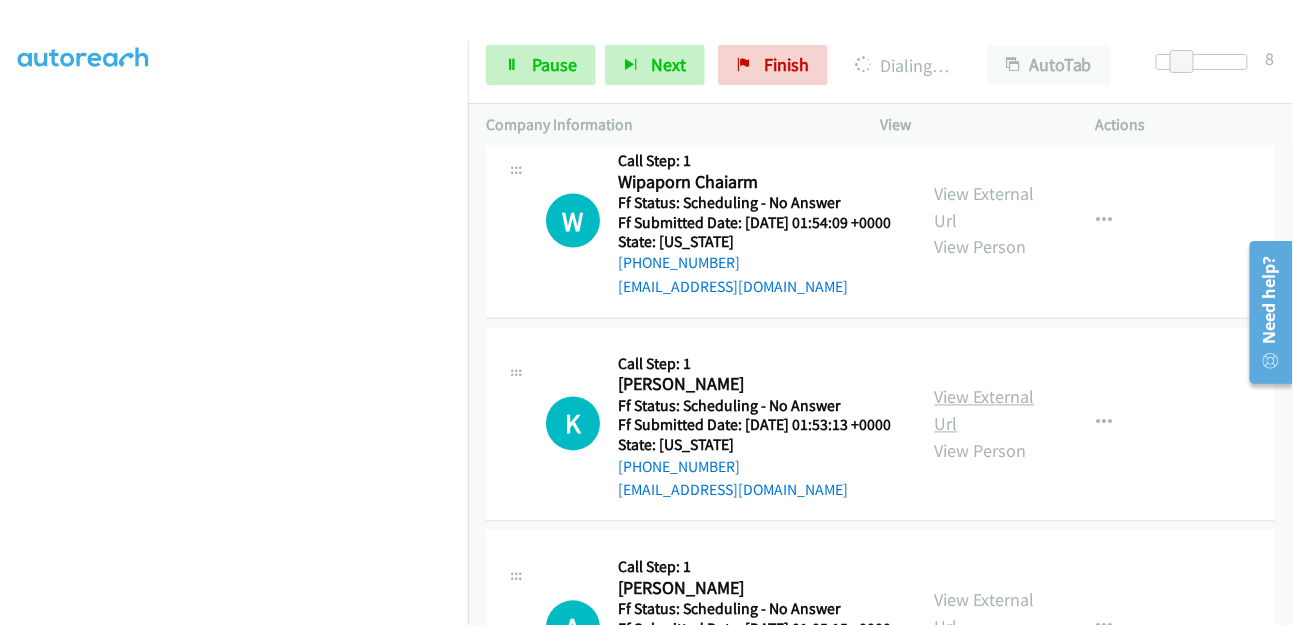 click on "View External Url" at bounding box center (985, 411) 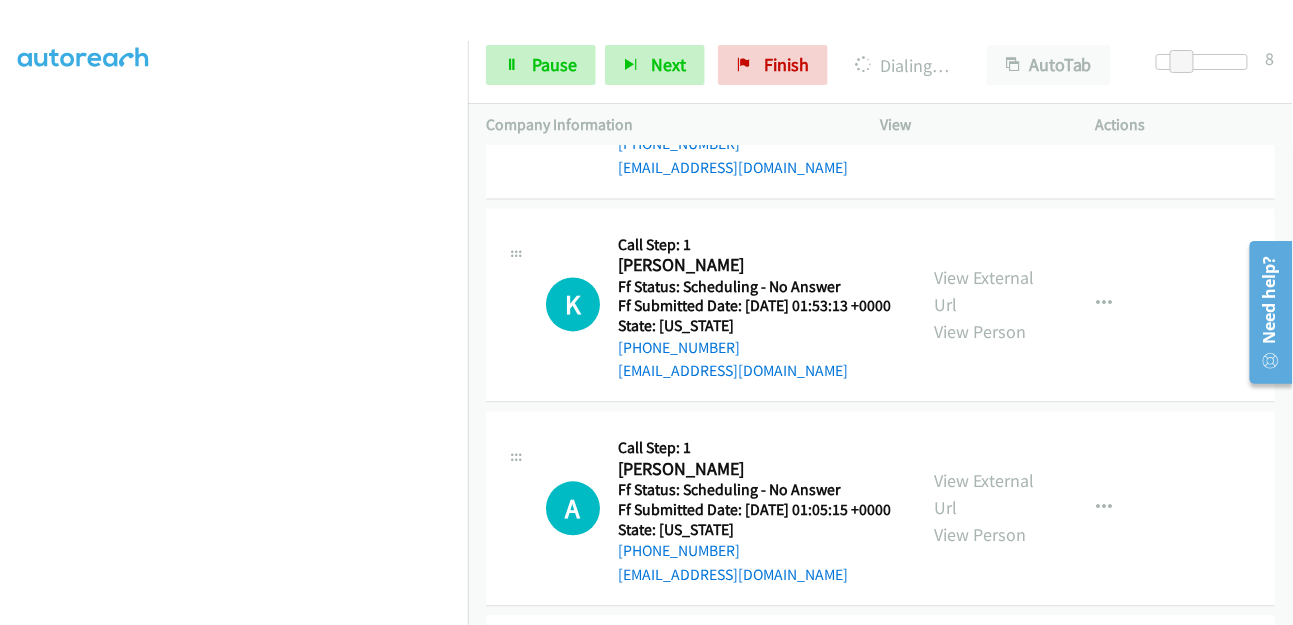 scroll, scrollTop: 1195, scrollLeft: 0, axis: vertical 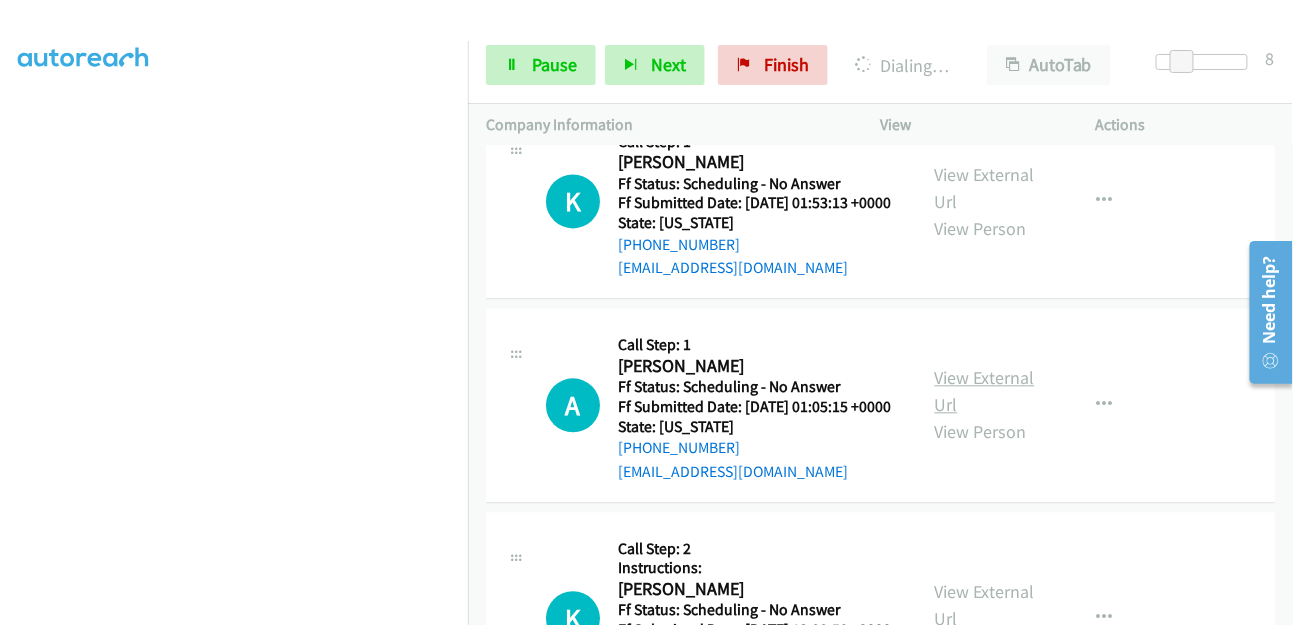 click on "View External Url" at bounding box center (985, 392) 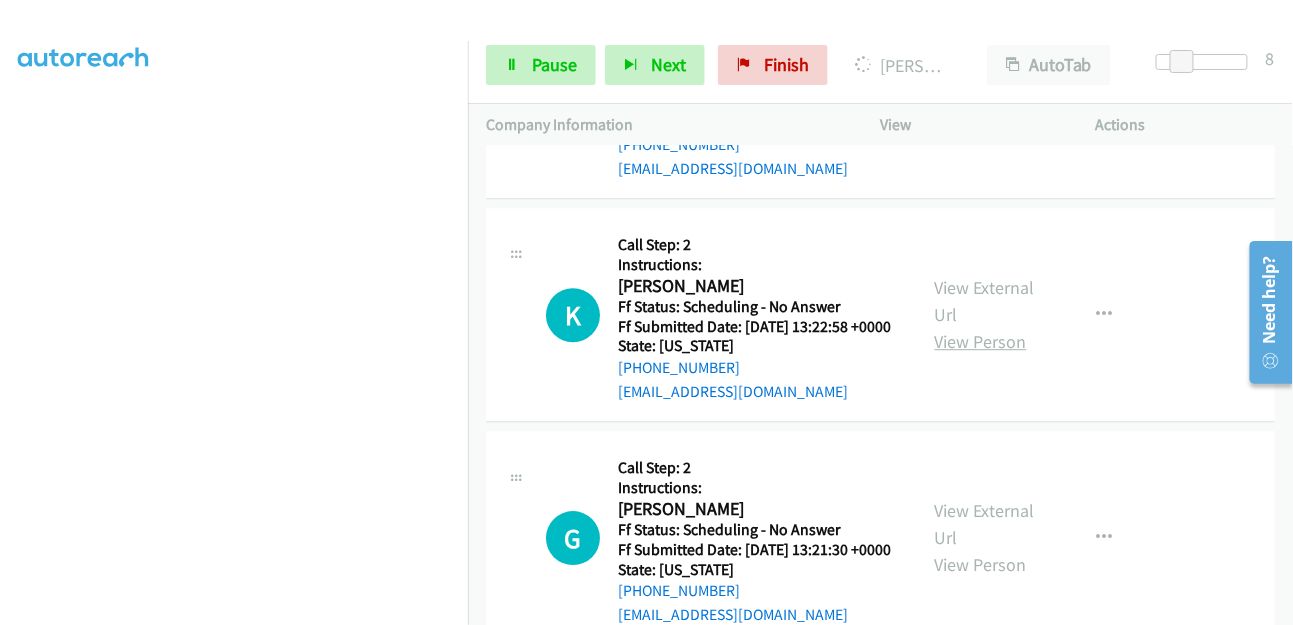 scroll, scrollTop: 1571, scrollLeft: 0, axis: vertical 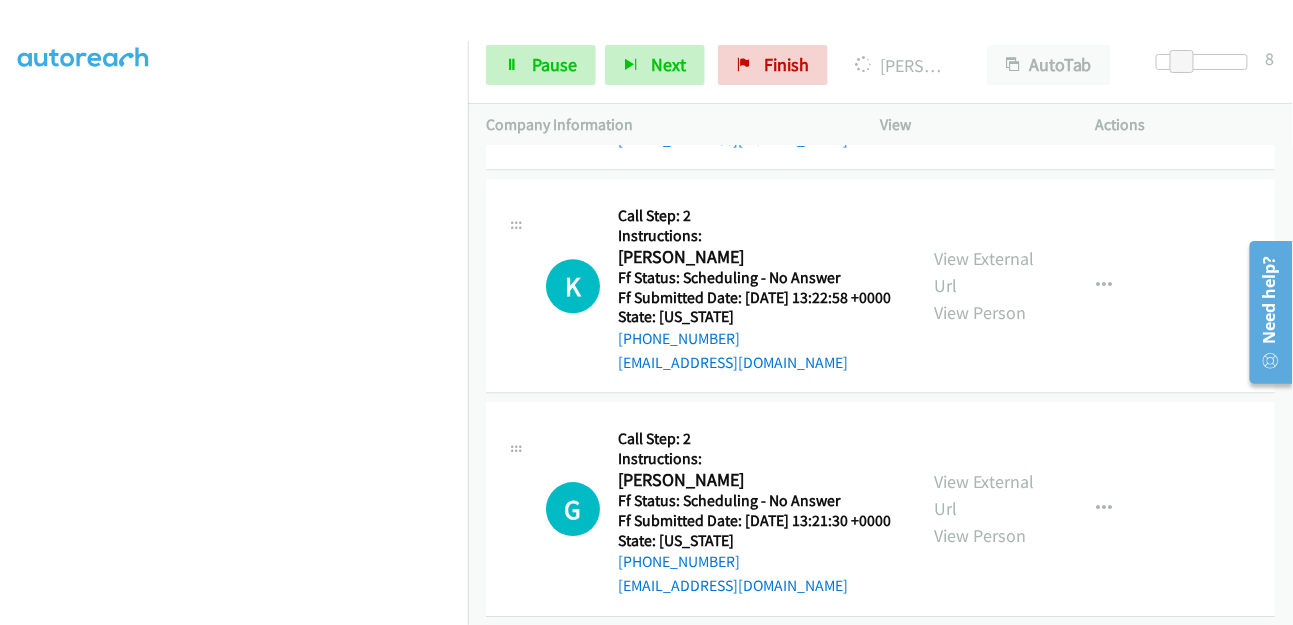click on "View External Url
View Person" at bounding box center (988, 285) 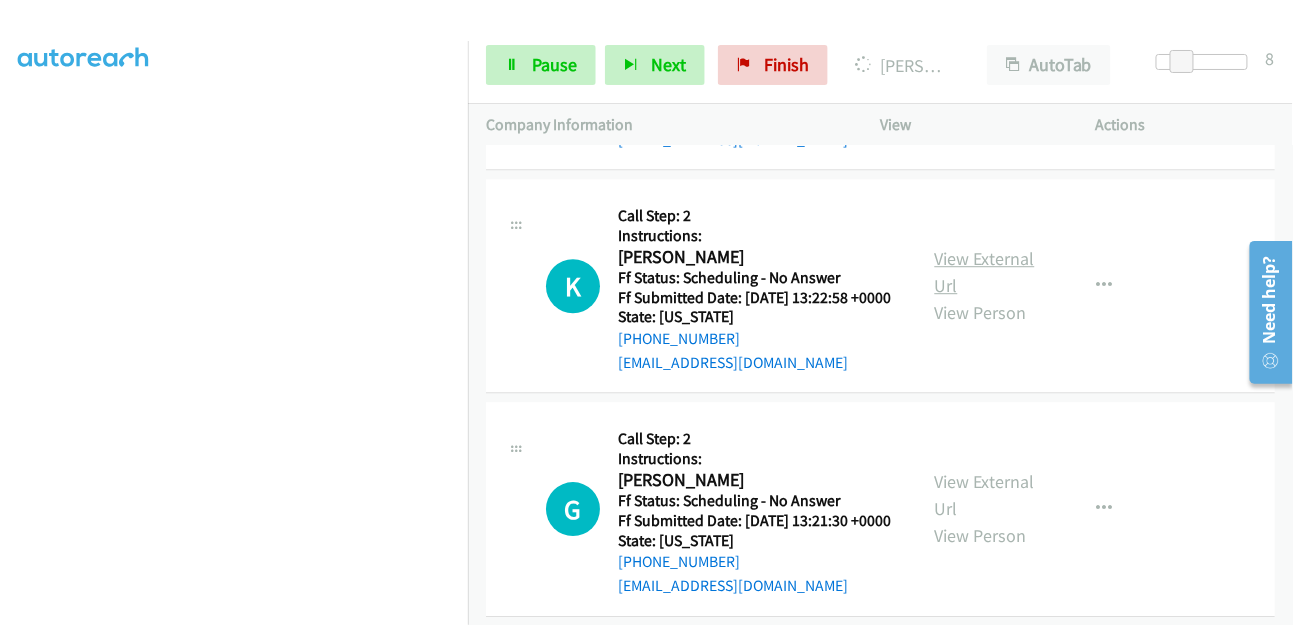 click on "View External Url" at bounding box center [985, 272] 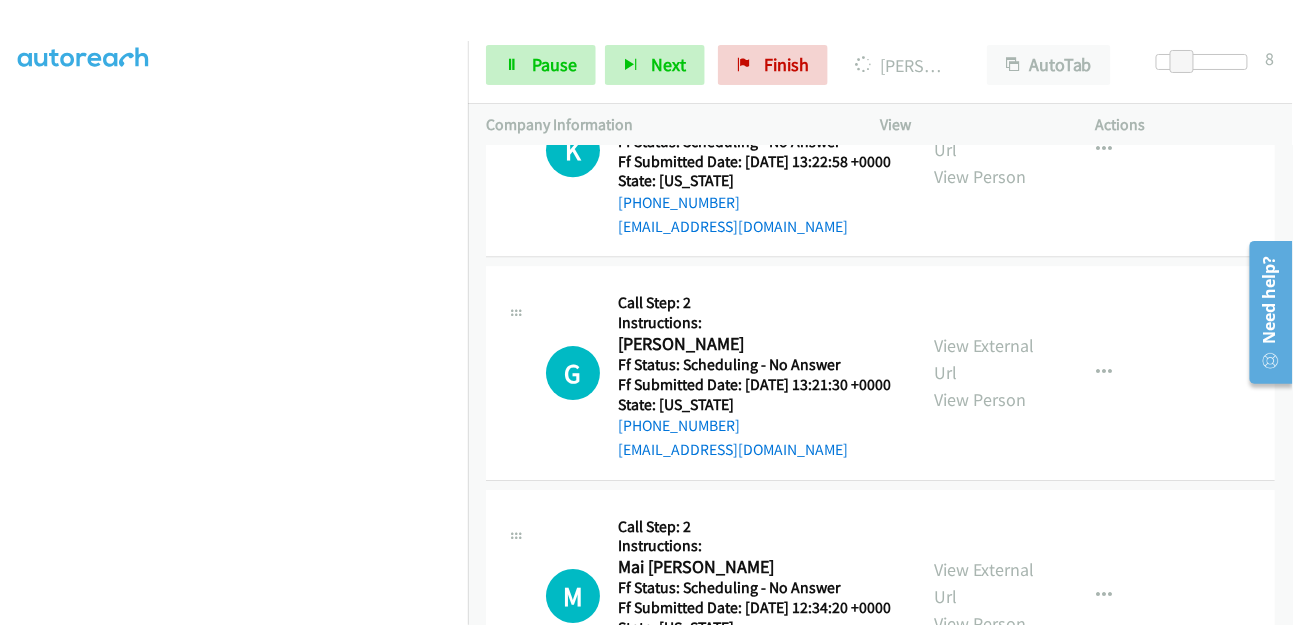 scroll, scrollTop: 1793, scrollLeft: 0, axis: vertical 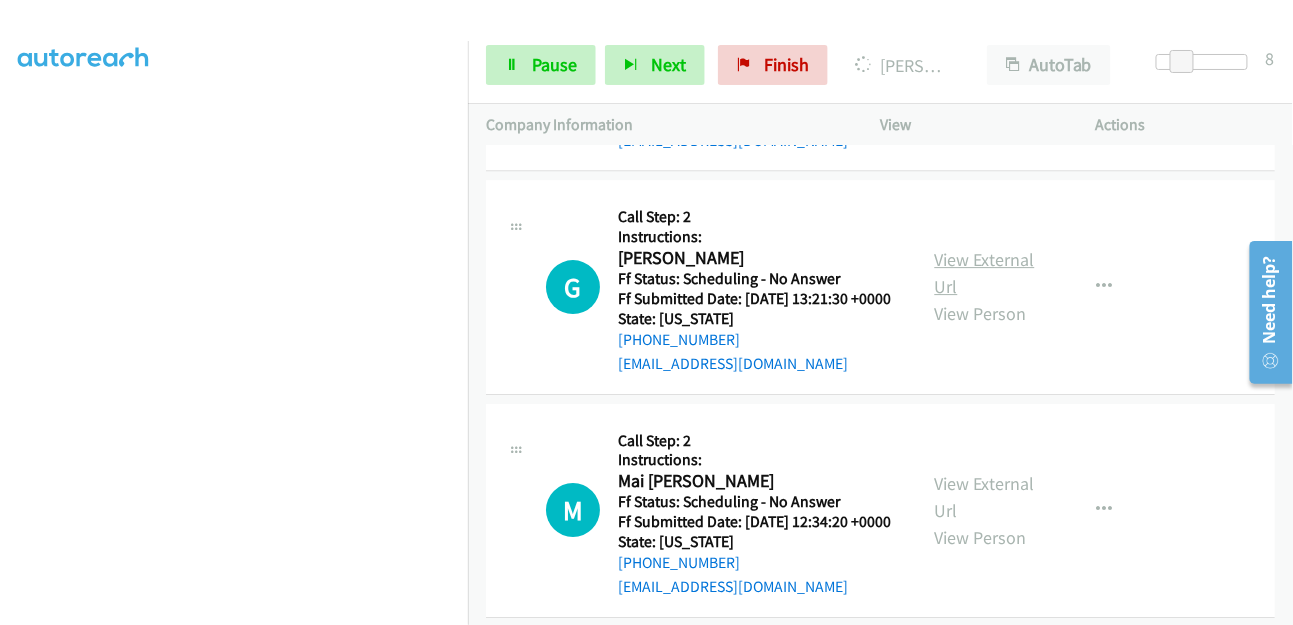 click on "View External Url" at bounding box center (985, 273) 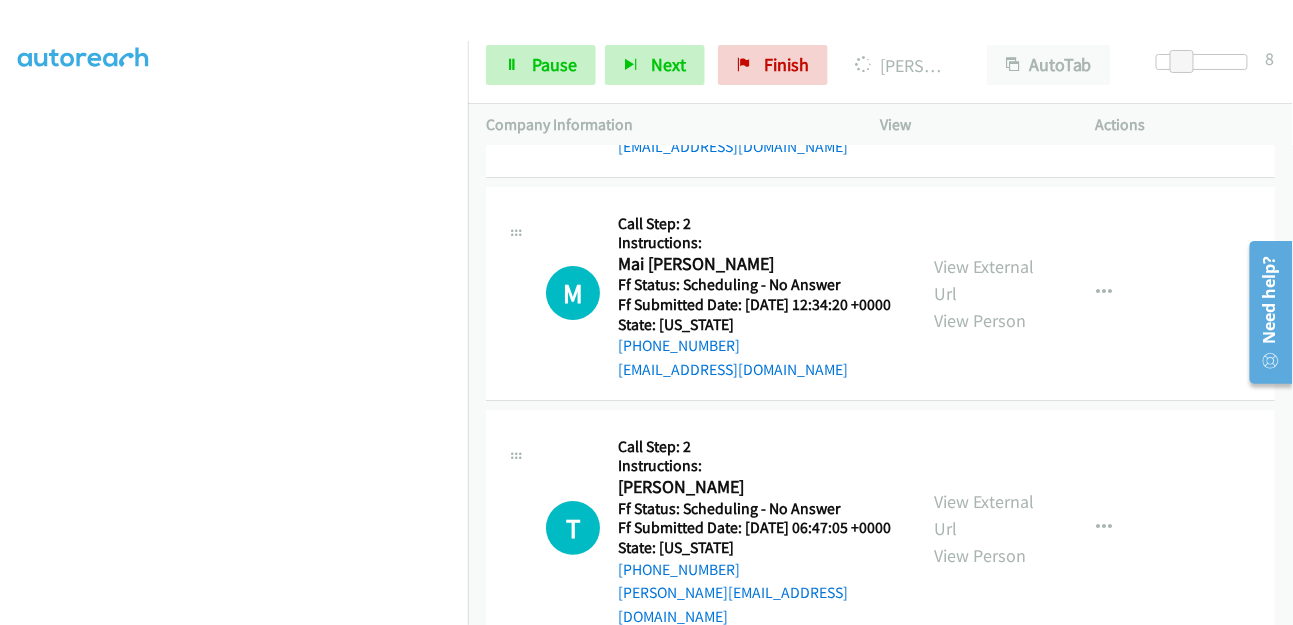scroll, scrollTop: 2015, scrollLeft: 0, axis: vertical 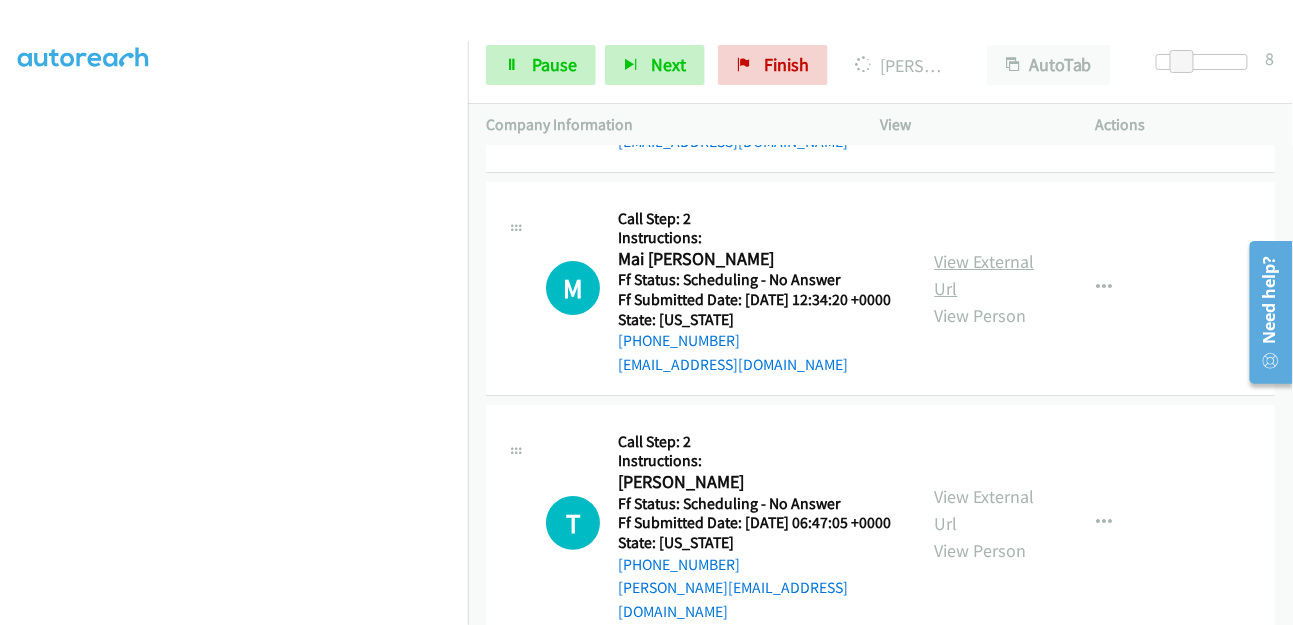 click on "View External Url" at bounding box center [985, 275] 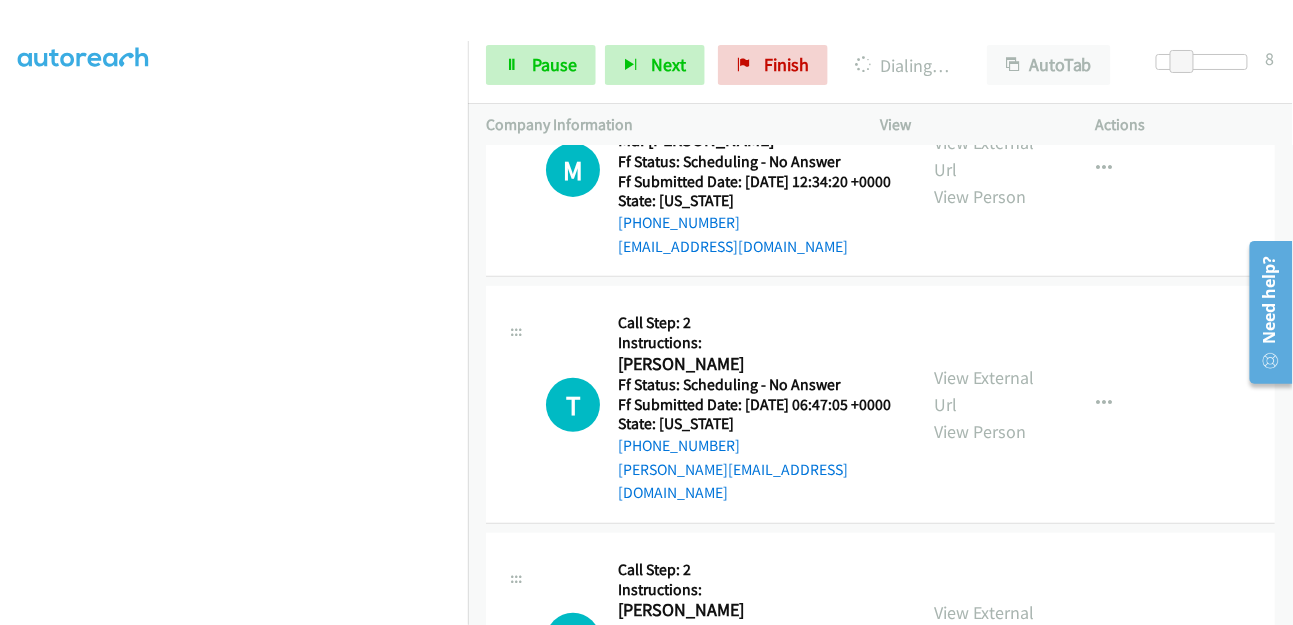 scroll, scrollTop: 2406, scrollLeft: 0, axis: vertical 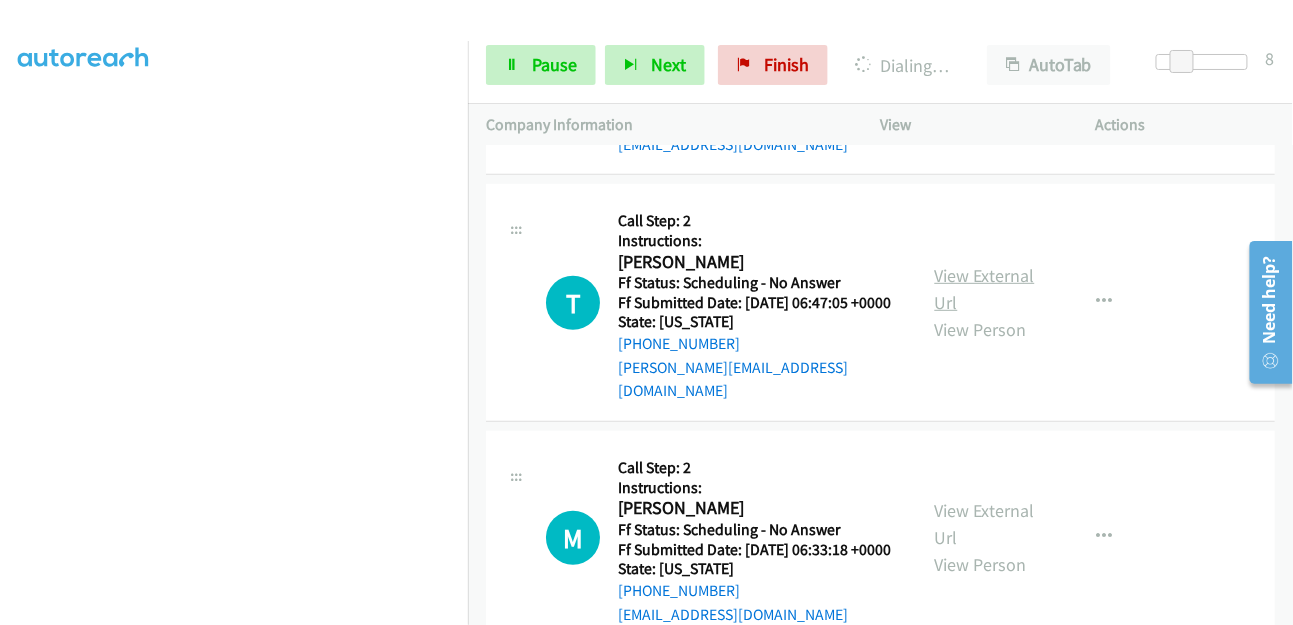 click on "View External Url" at bounding box center (985, 289) 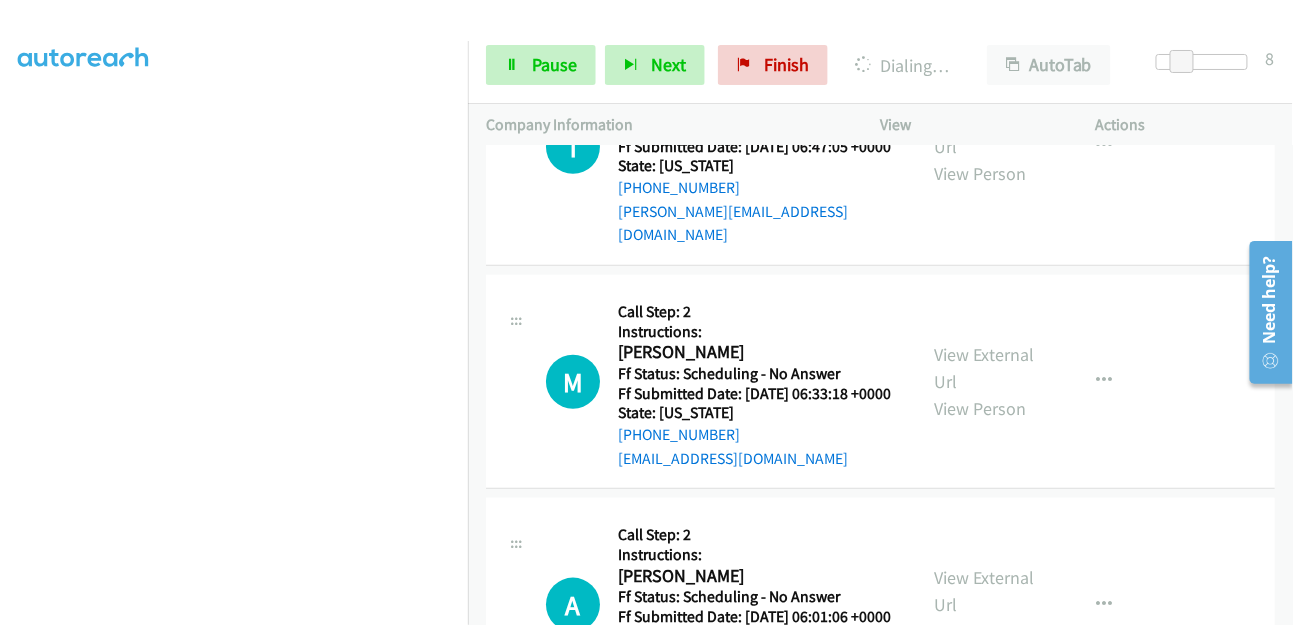 scroll, scrollTop: 2628, scrollLeft: 0, axis: vertical 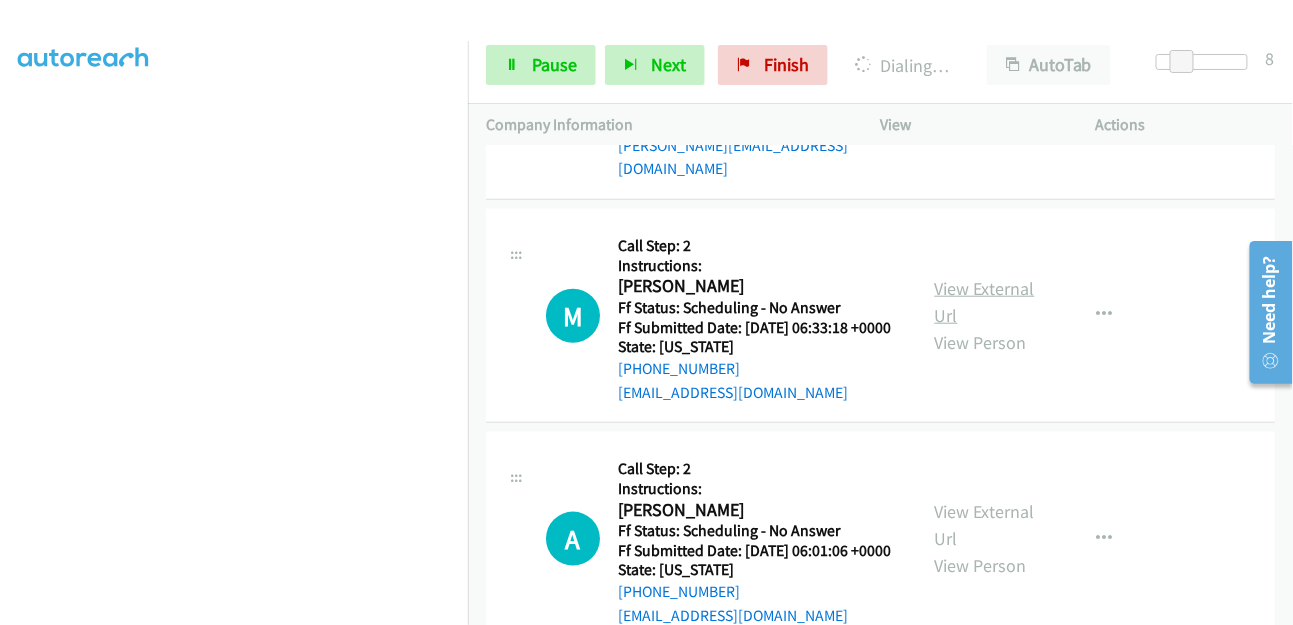click on "View External Url" at bounding box center (985, 302) 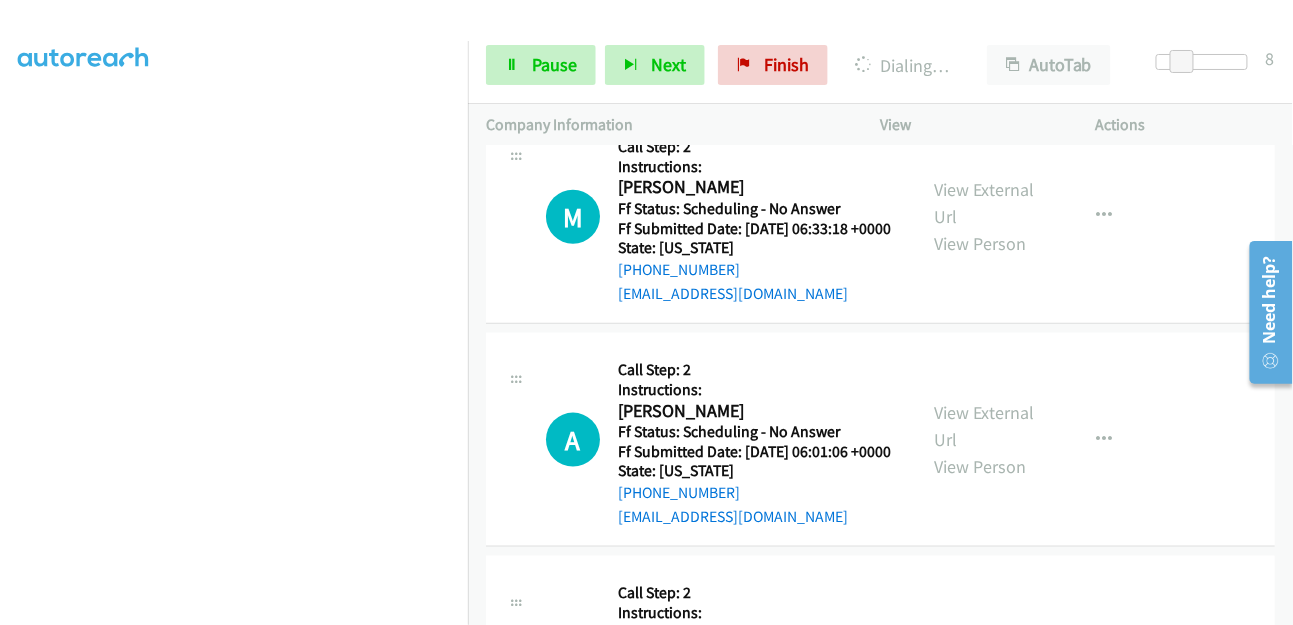 scroll, scrollTop: 2851, scrollLeft: 0, axis: vertical 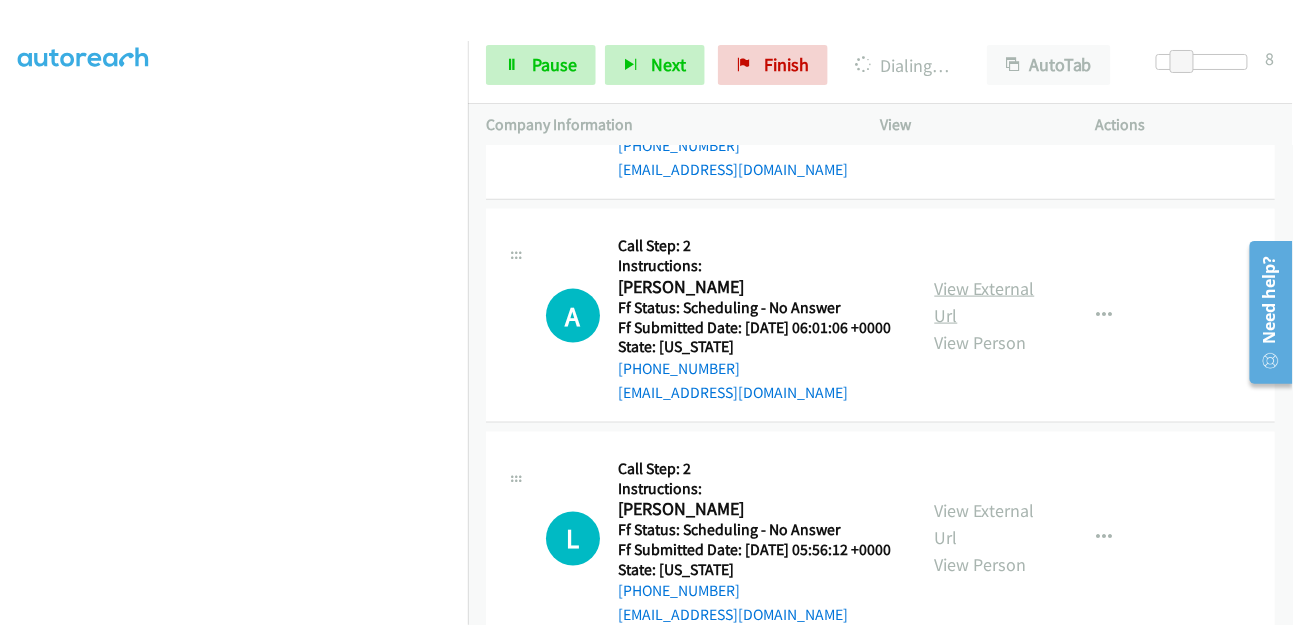 click on "View External Url" at bounding box center [985, 302] 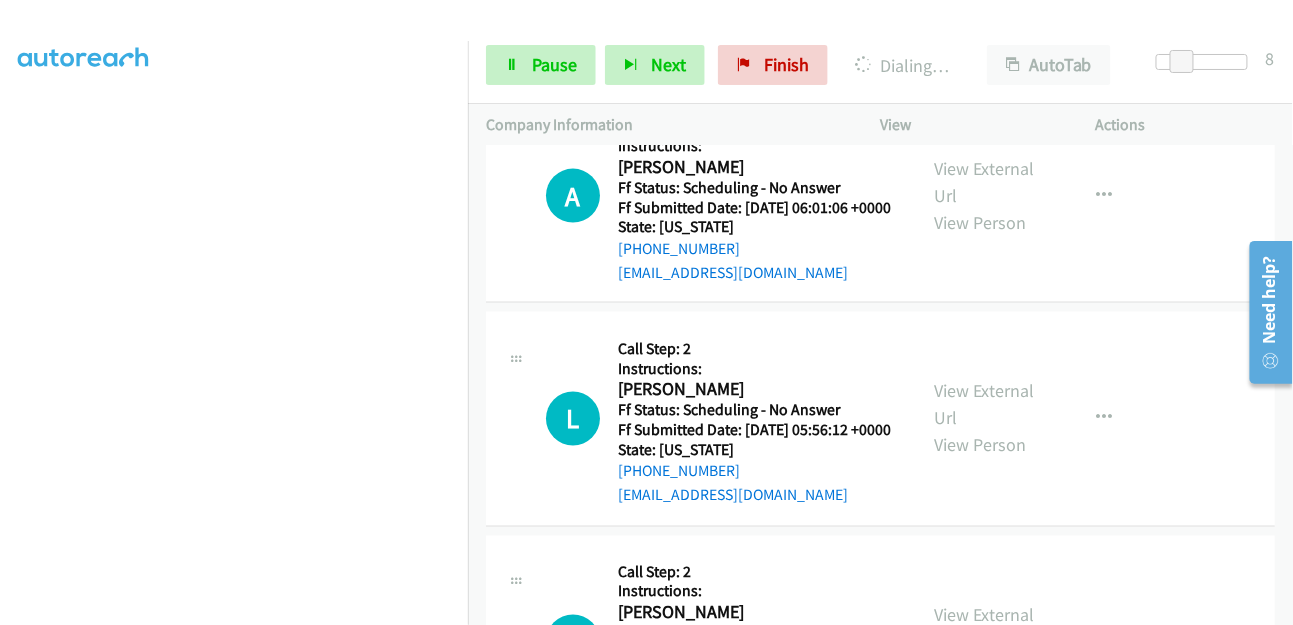 scroll, scrollTop: 3073, scrollLeft: 0, axis: vertical 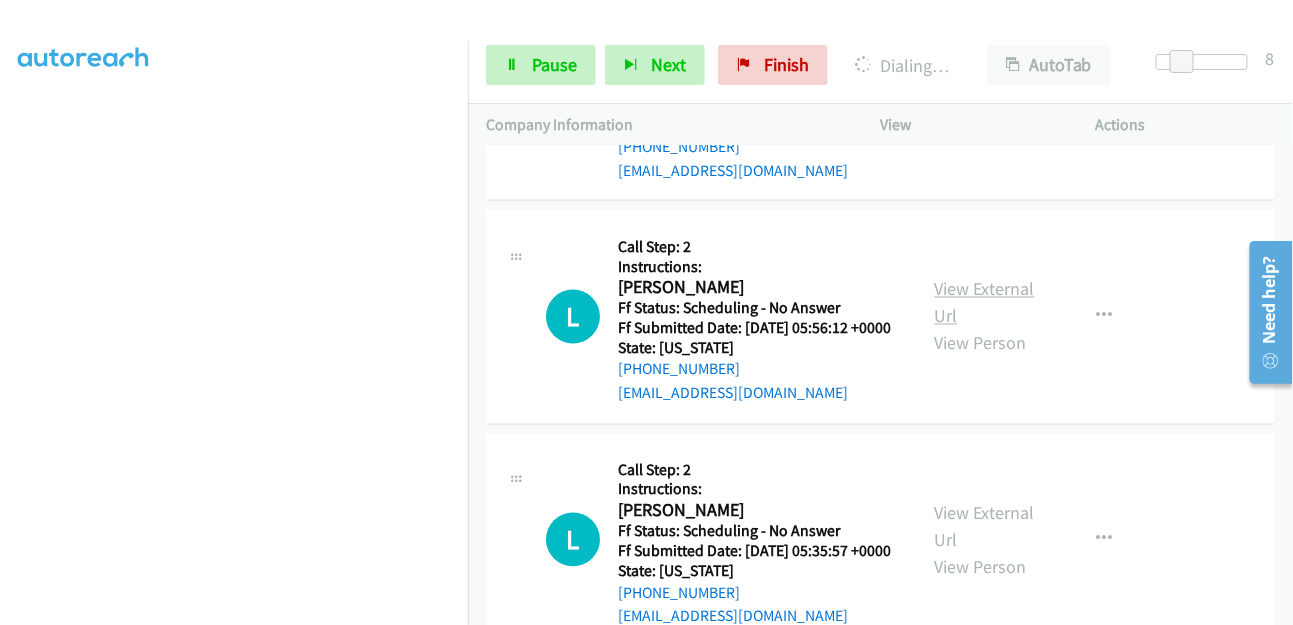 click on "View External Url" at bounding box center (985, 303) 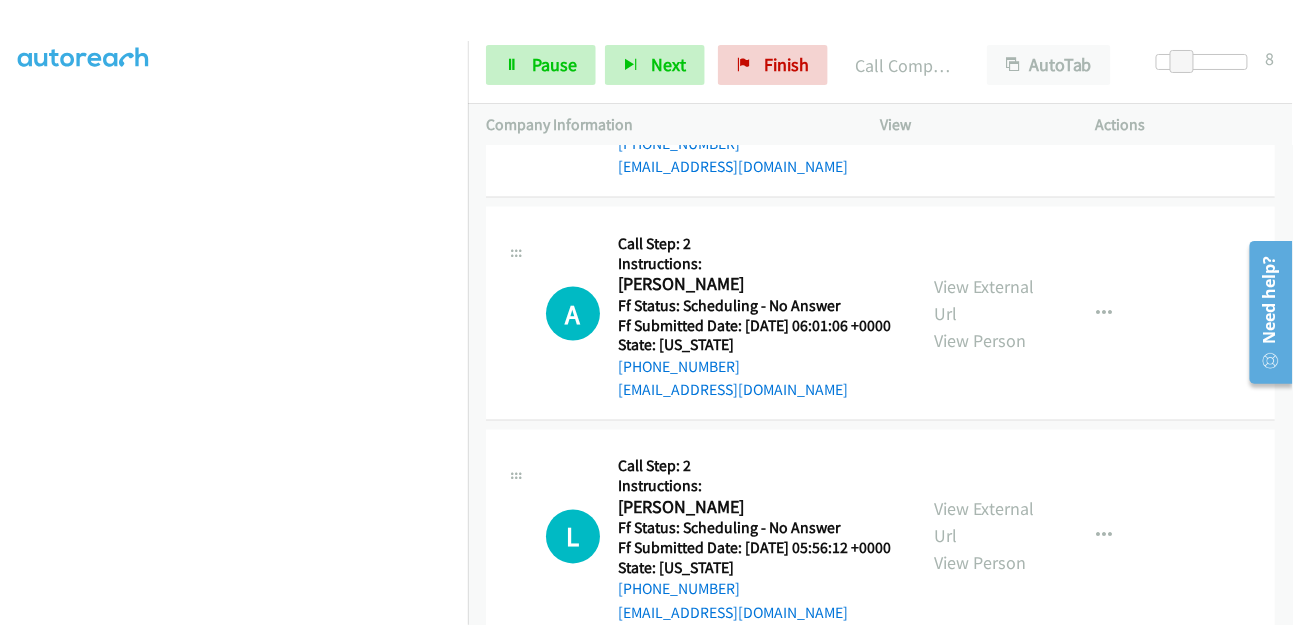 scroll, scrollTop: 2977, scrollLeft: 0, axis: vertical 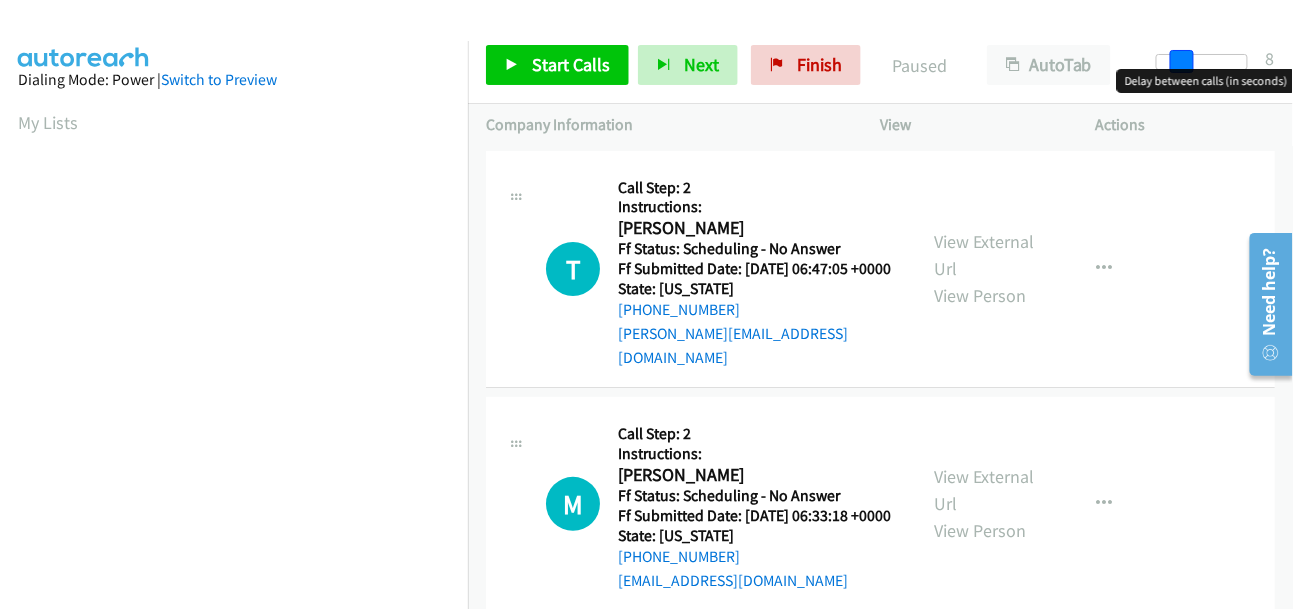drag, startPoint x: 1158, startPoint y: 56, endPoint x: 1182, endPoint y: 59, distance: 24.186773 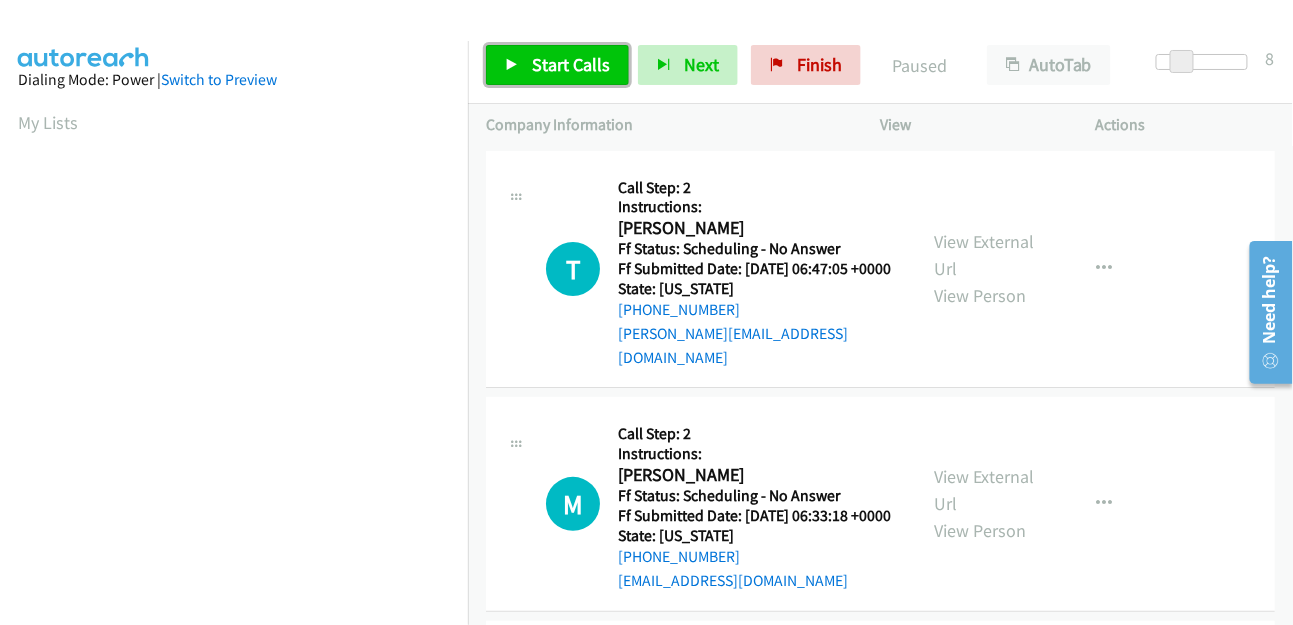 click on "Start Calls" at bounding box center [571, 64] 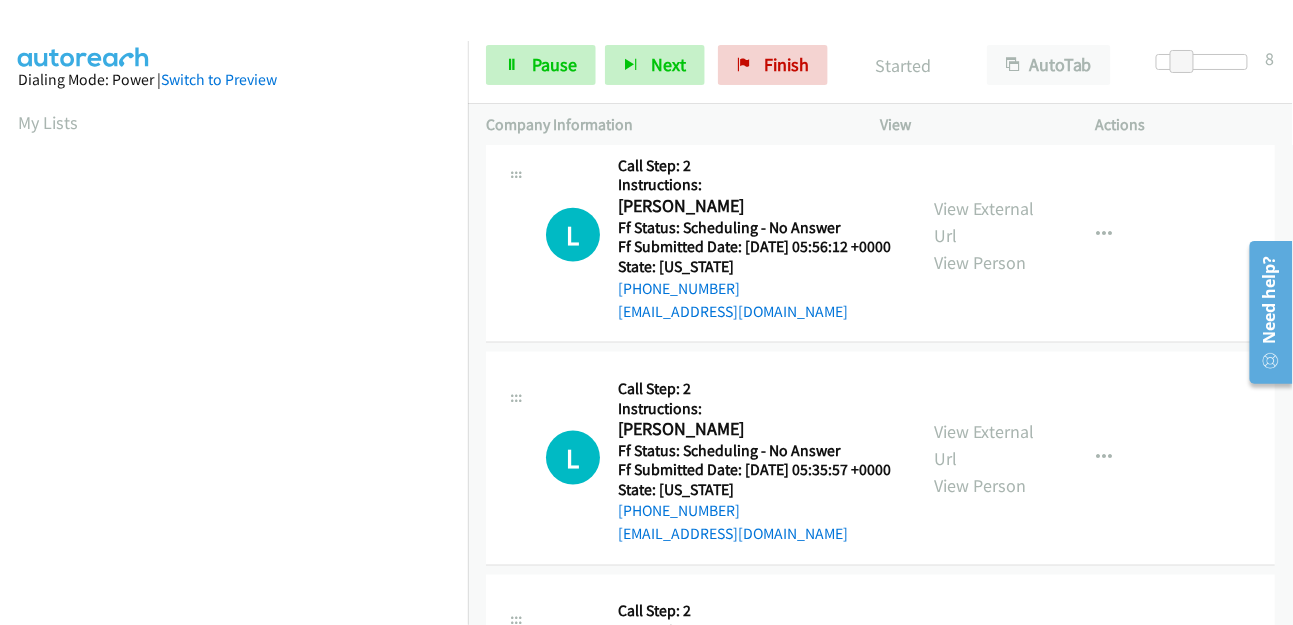 scroll, scrollTop: 888, scrollLeft: 0, axis: vertical 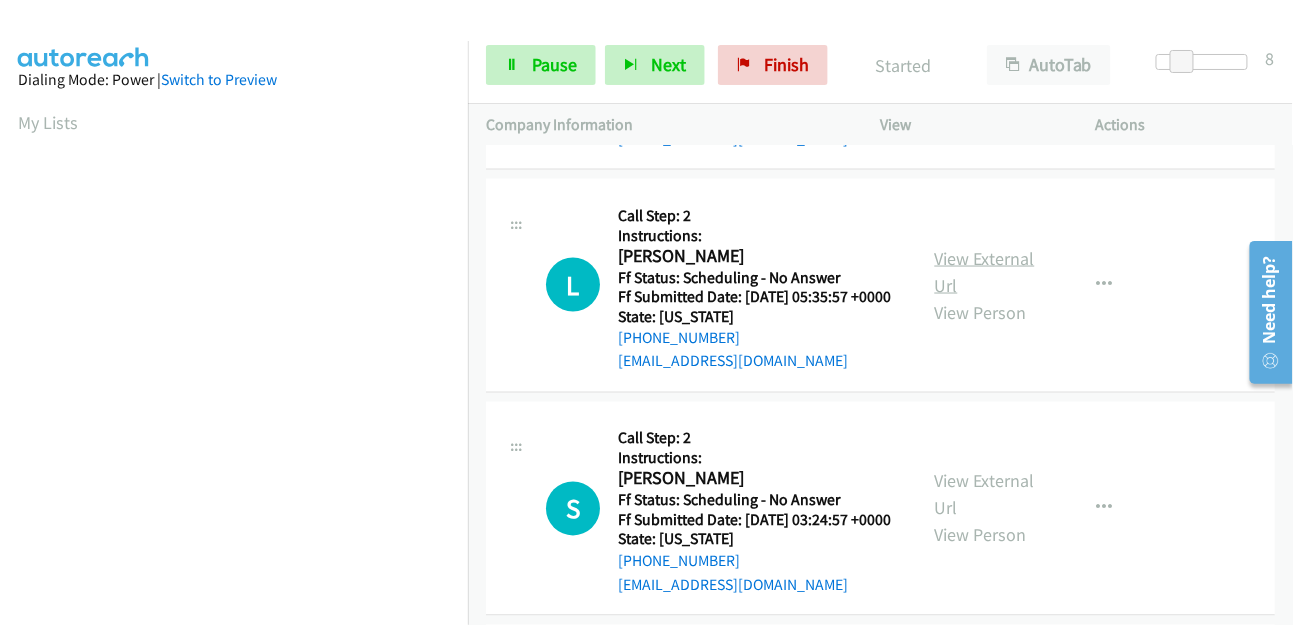 click on "View External Url" at bounding box center [985, 272] 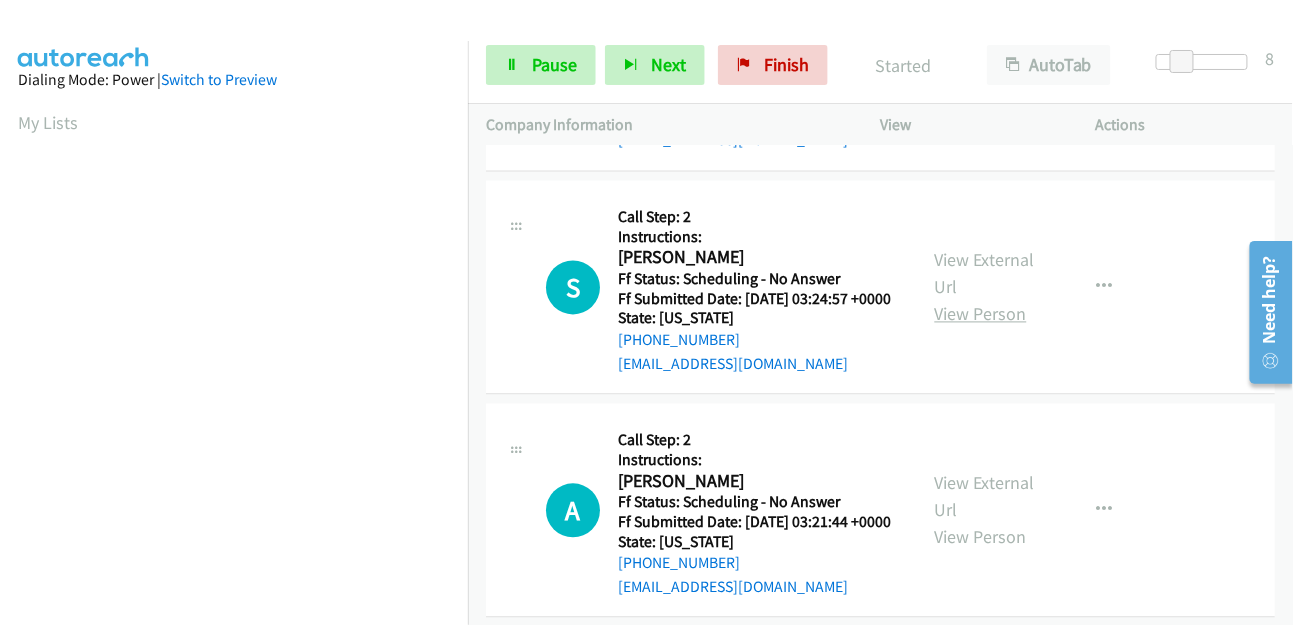 scroll, scrollTop: 1111, scrollLeft: 0, axis: vertical 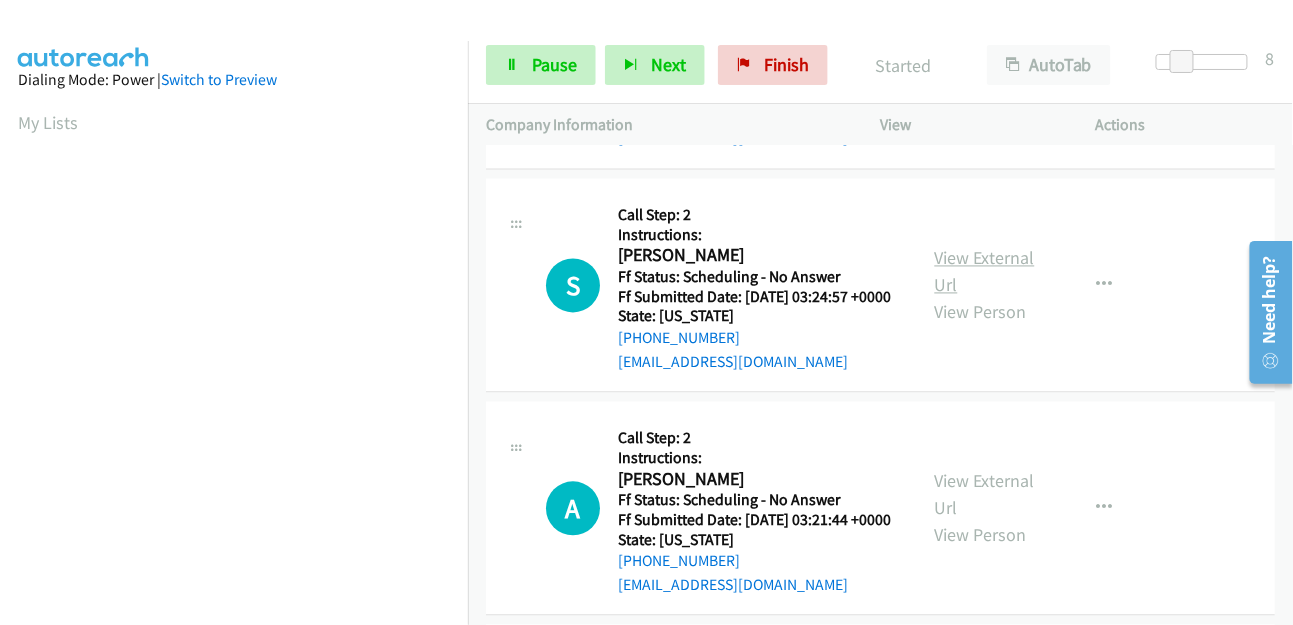 click on "View External Url" at bounding box center (985, 272) 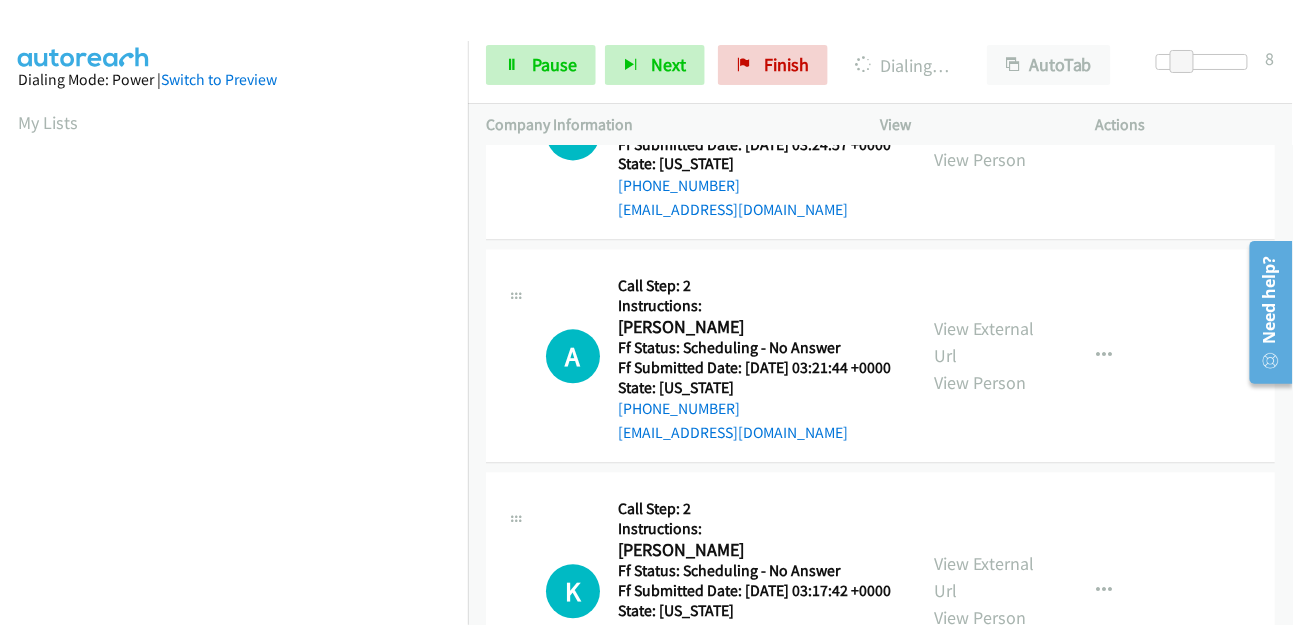 scroll, scrollTop: 1333, scrollLeft: 0, axis: vertical 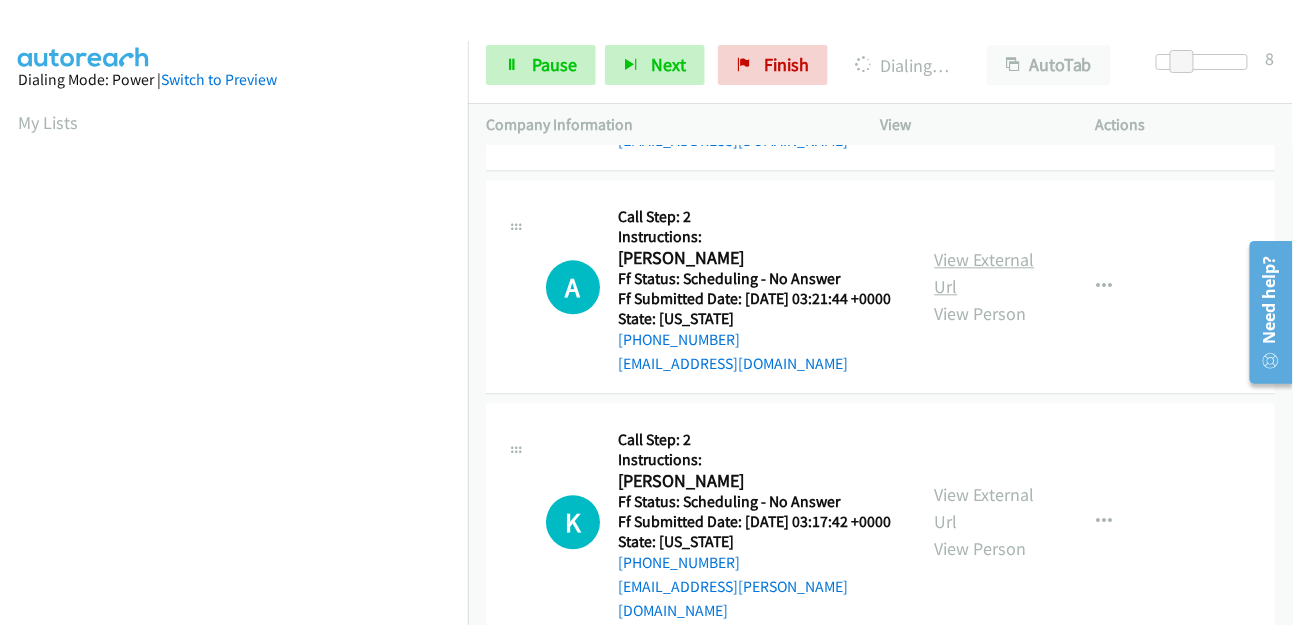 click on "View External Url" at bounding box center (985, 273) 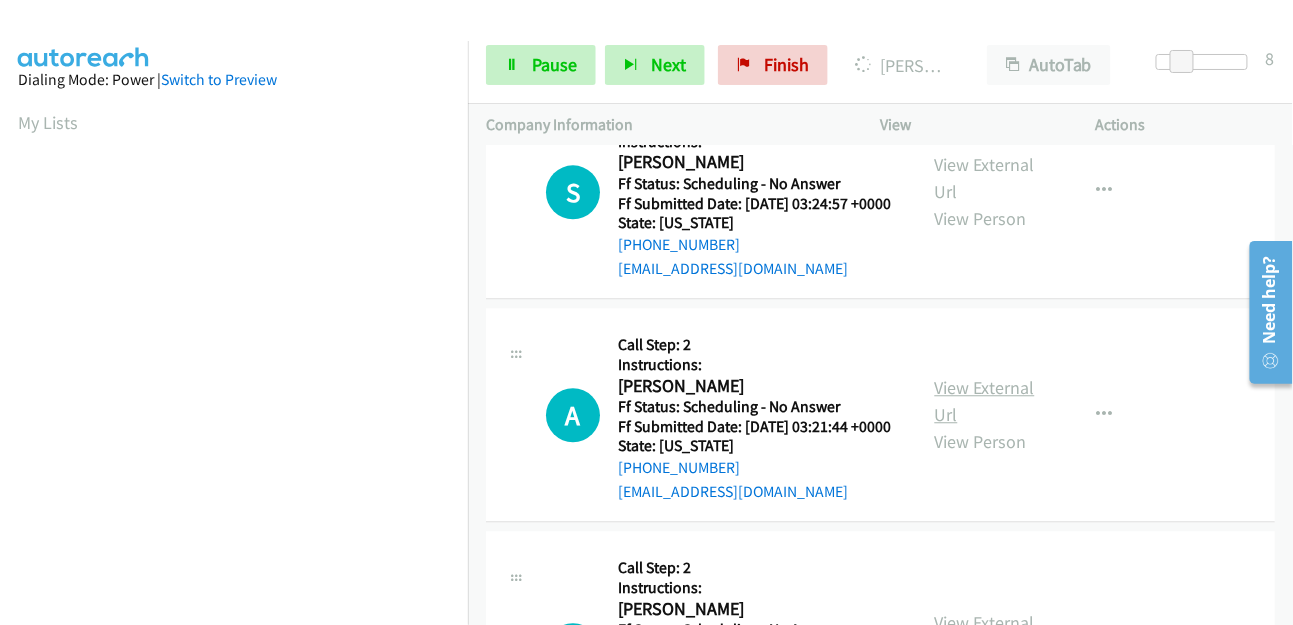 scroll, scrollTop: 498, scrollLeft: 0, axis: vertical 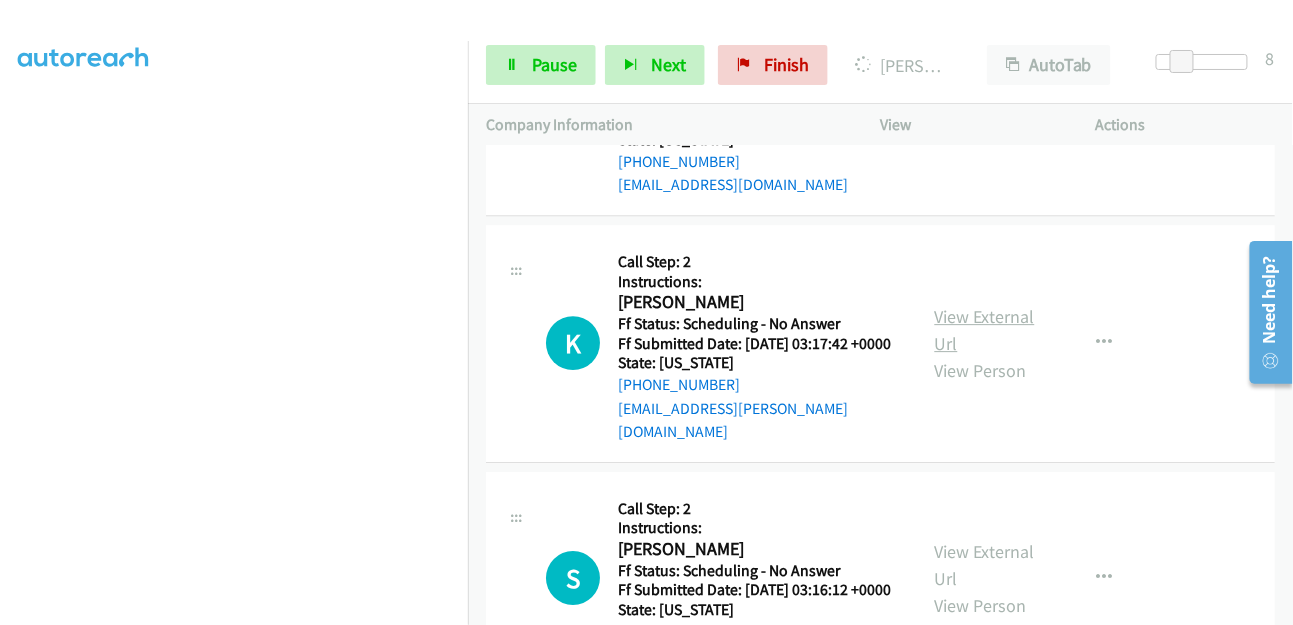 click on "View External Url" at bounding box center (985, 330) 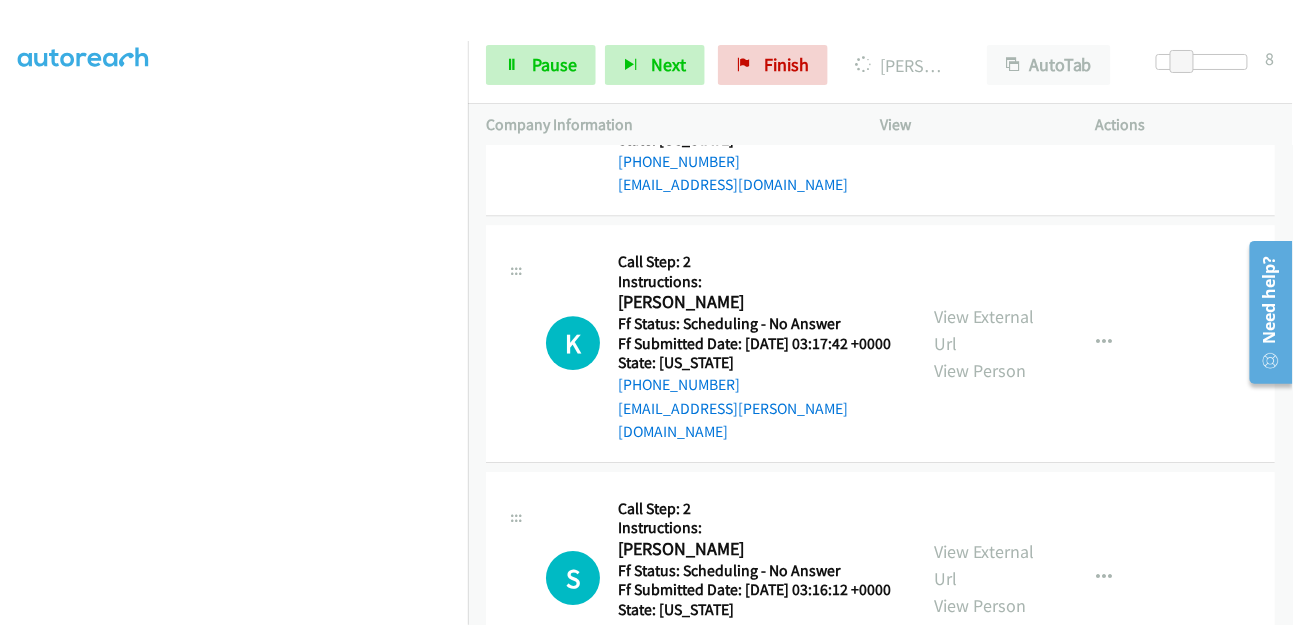 scroll, scrollTop: 1793, scrollLeft: 0, axis: vertical 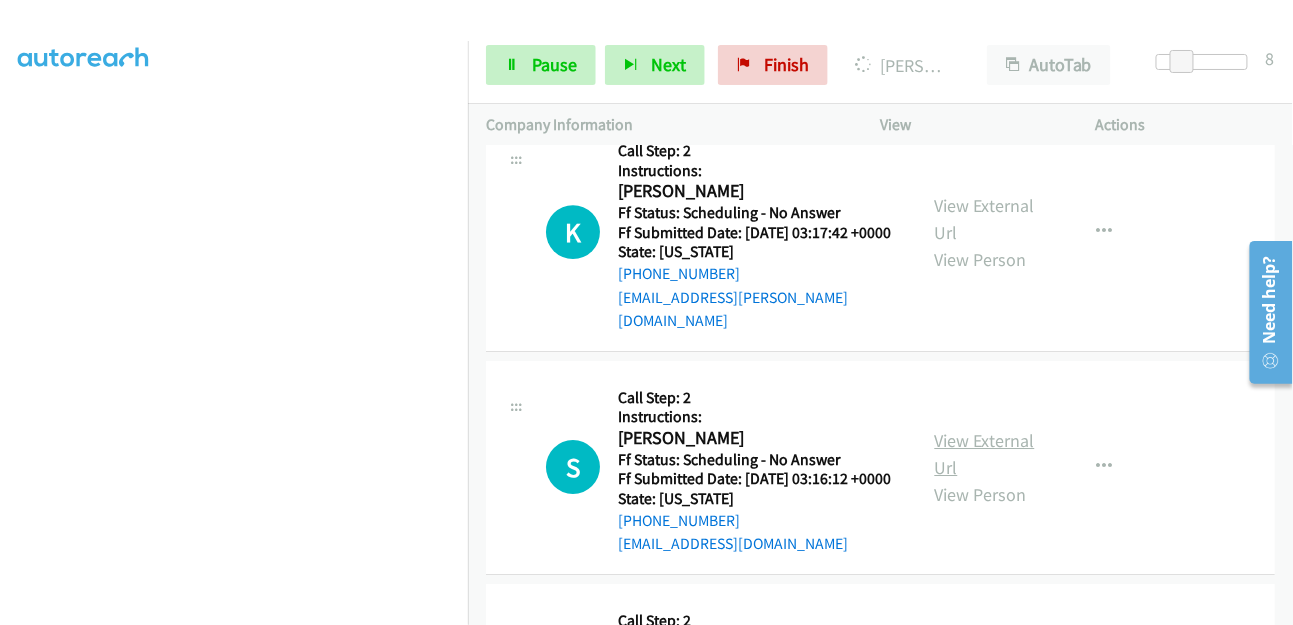 click on "View External Url" at bounding box center [985, 454] 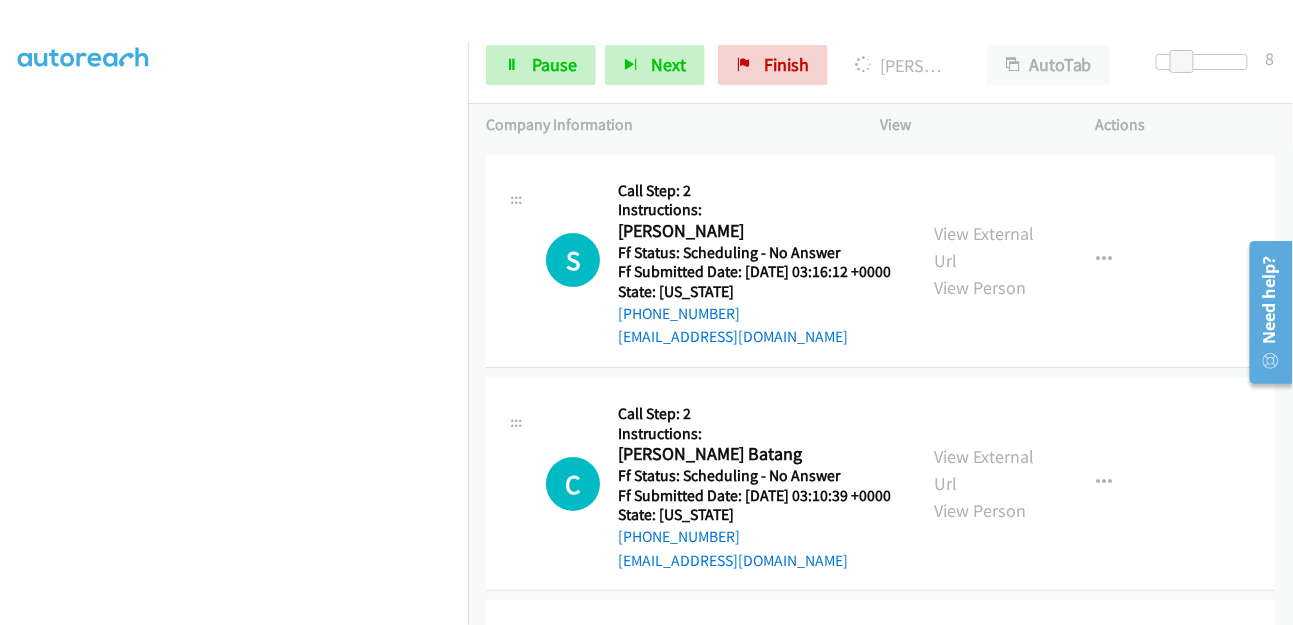 scroll, scrollTop: 2015, scrollLeft: 0, axis: vertical 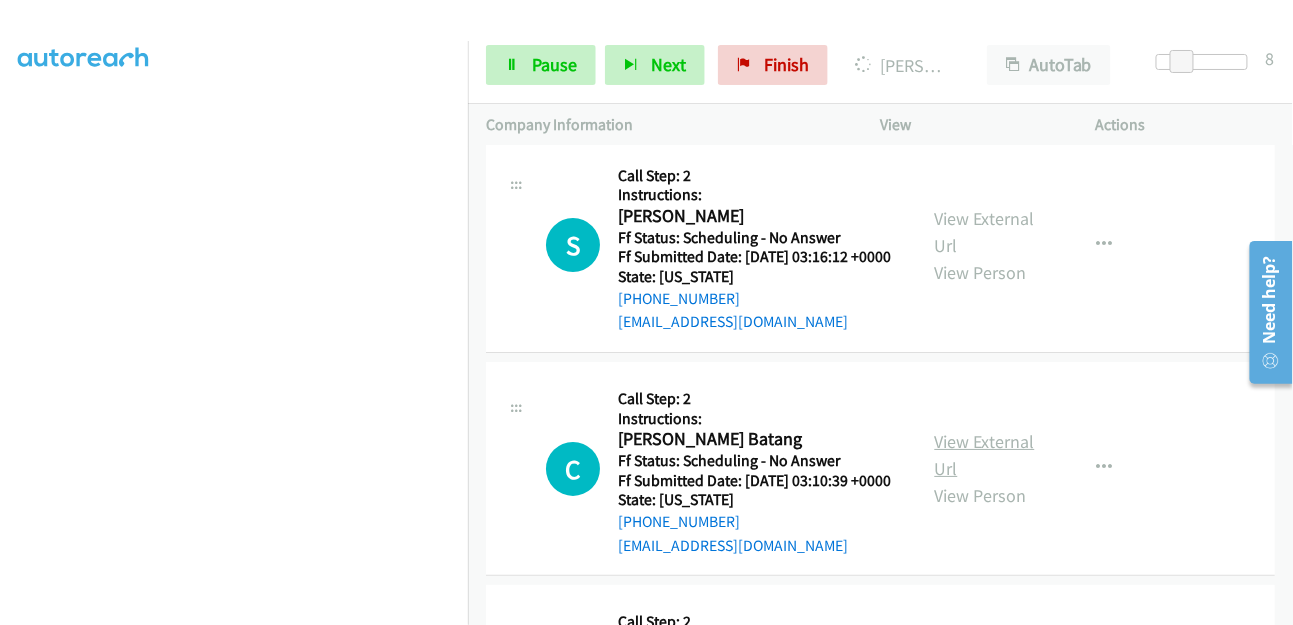 click on "View External Url" at bounding box center (985, 455) 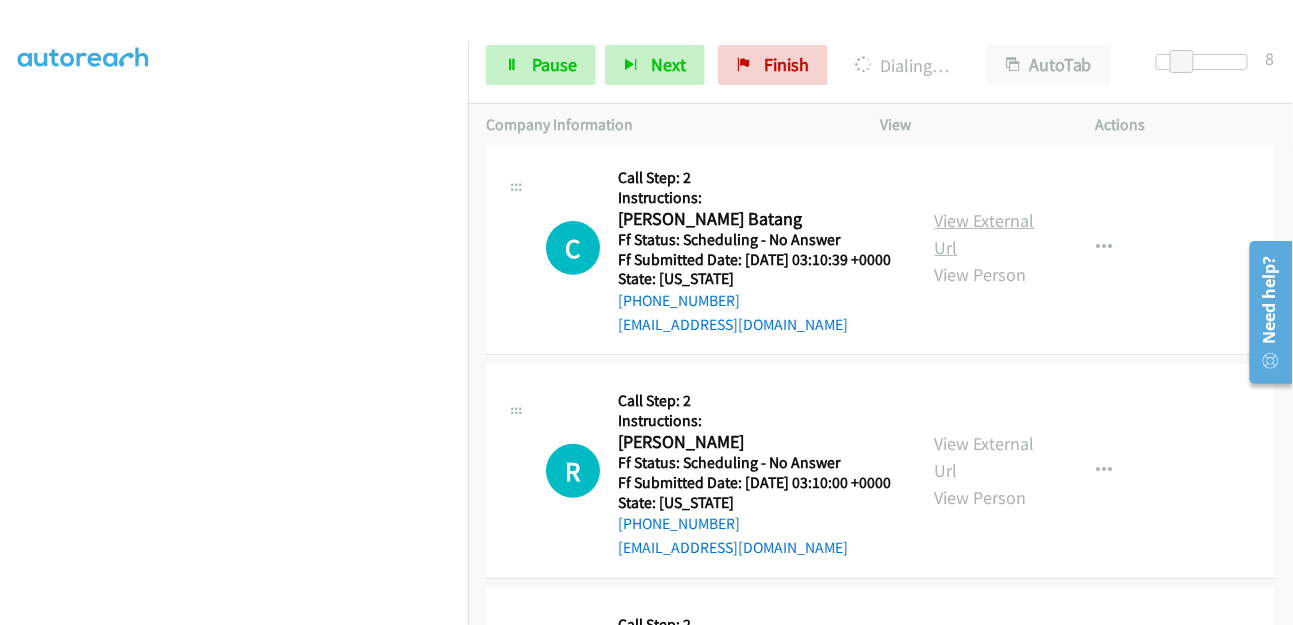 scroll, scrollTop: 2432, scrollLeft: 0, axis: vertical 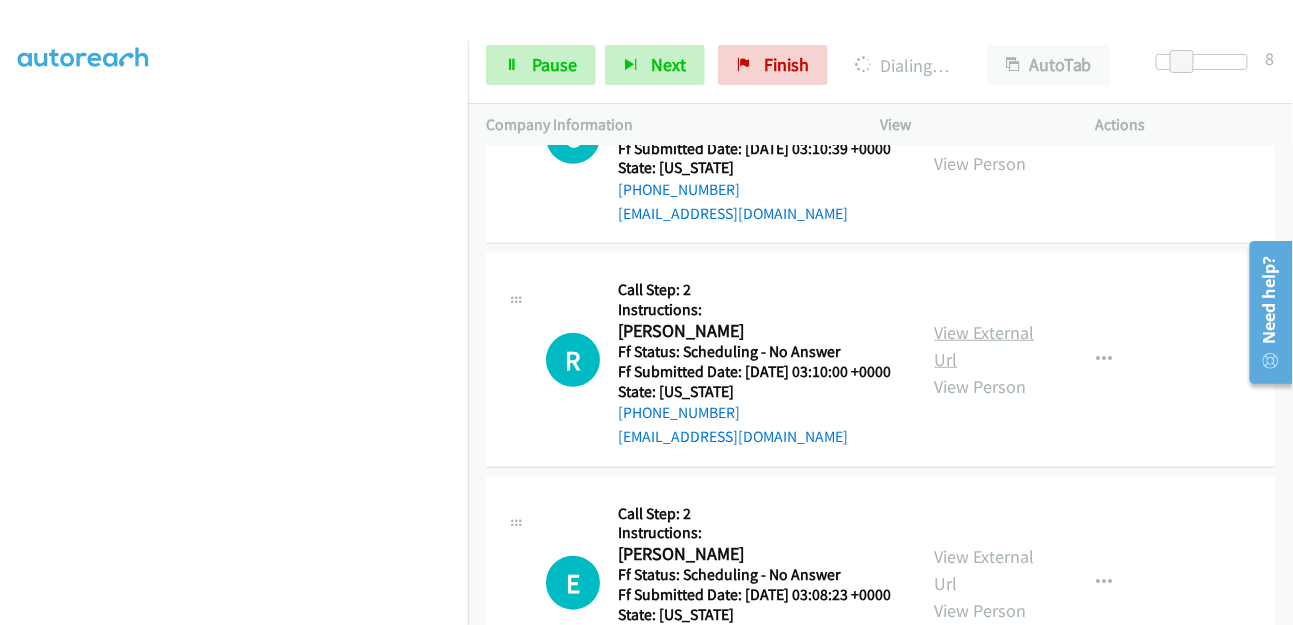 click on "View External Url" at bounding box center [985, 346] 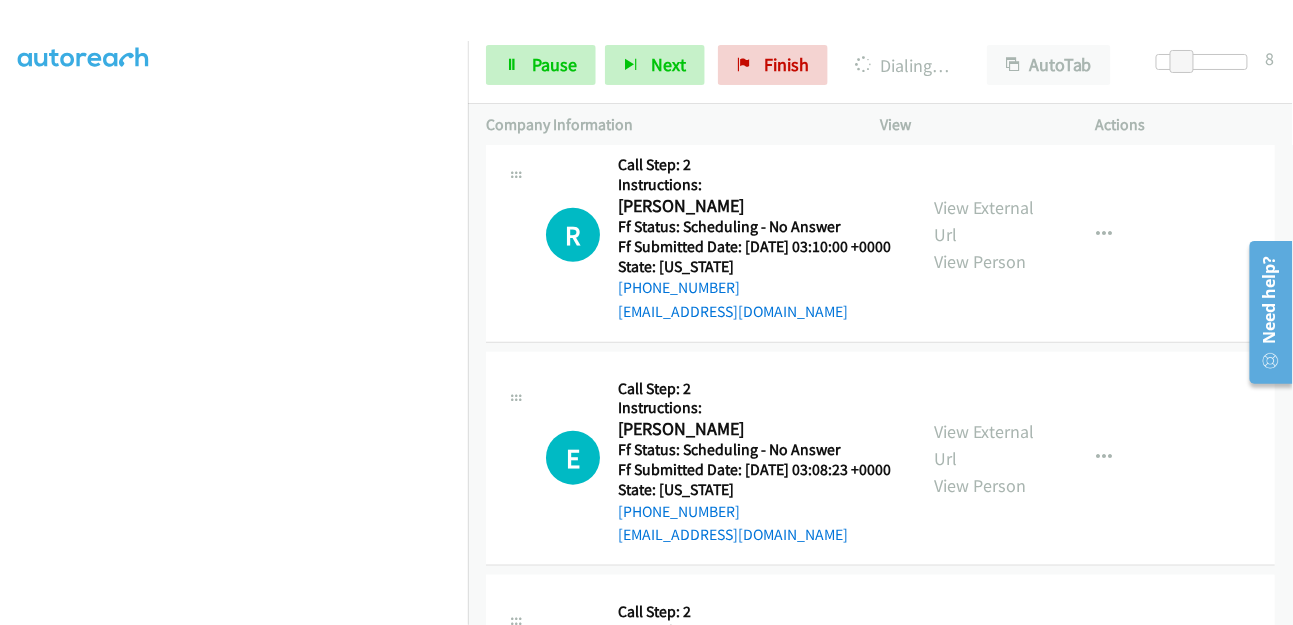 scroll, scrollTop: 2655, scrollLeft: 0, axis: vertical 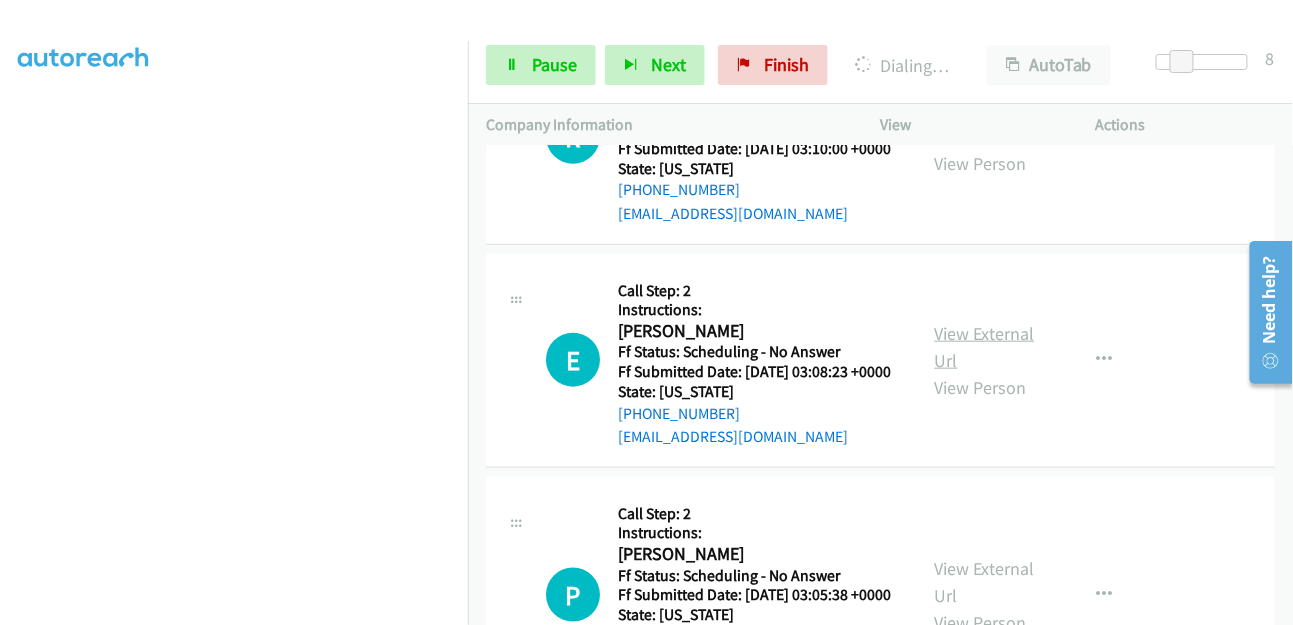 click on "View External Url" at bounding box center (985, 347) 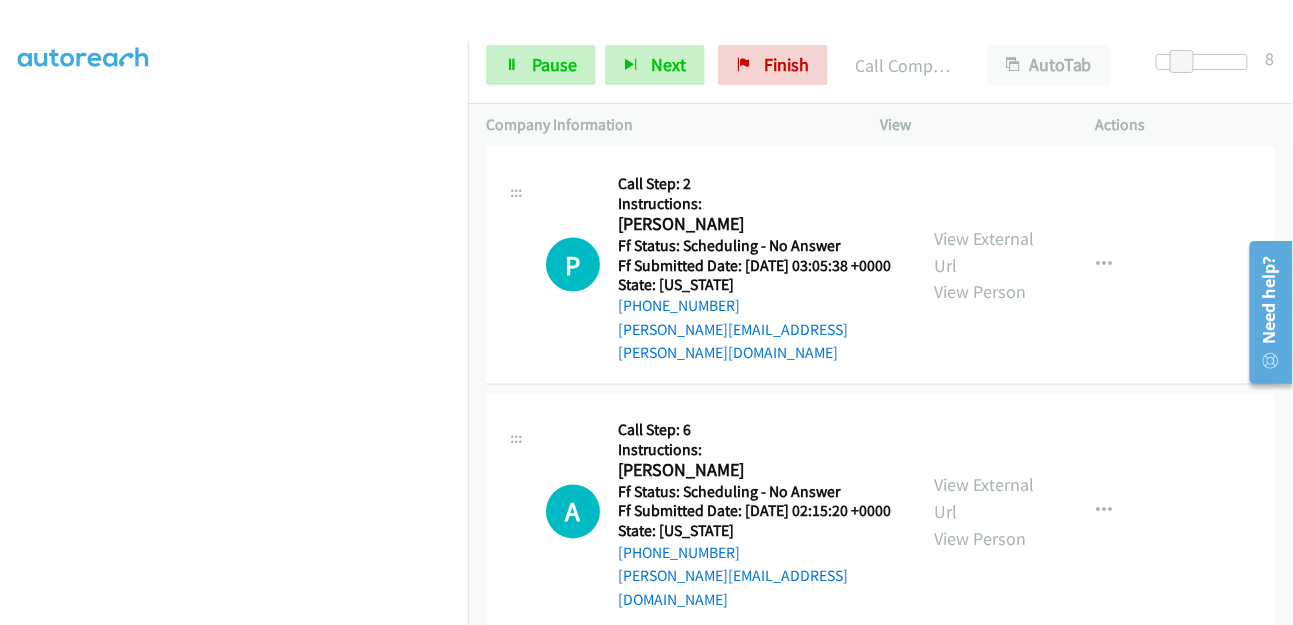 scroll, scrollTop: 3073, scrollLeft: 0, axis: vertical 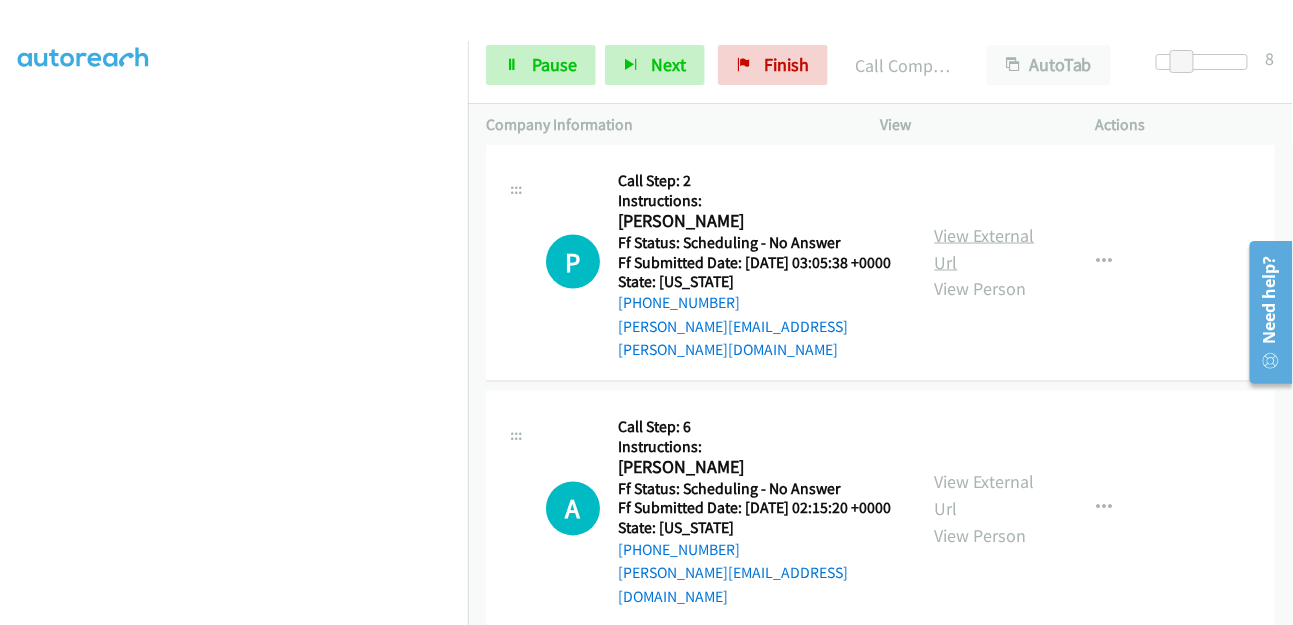 click on "View External Url" at bounding box center [985, 249] 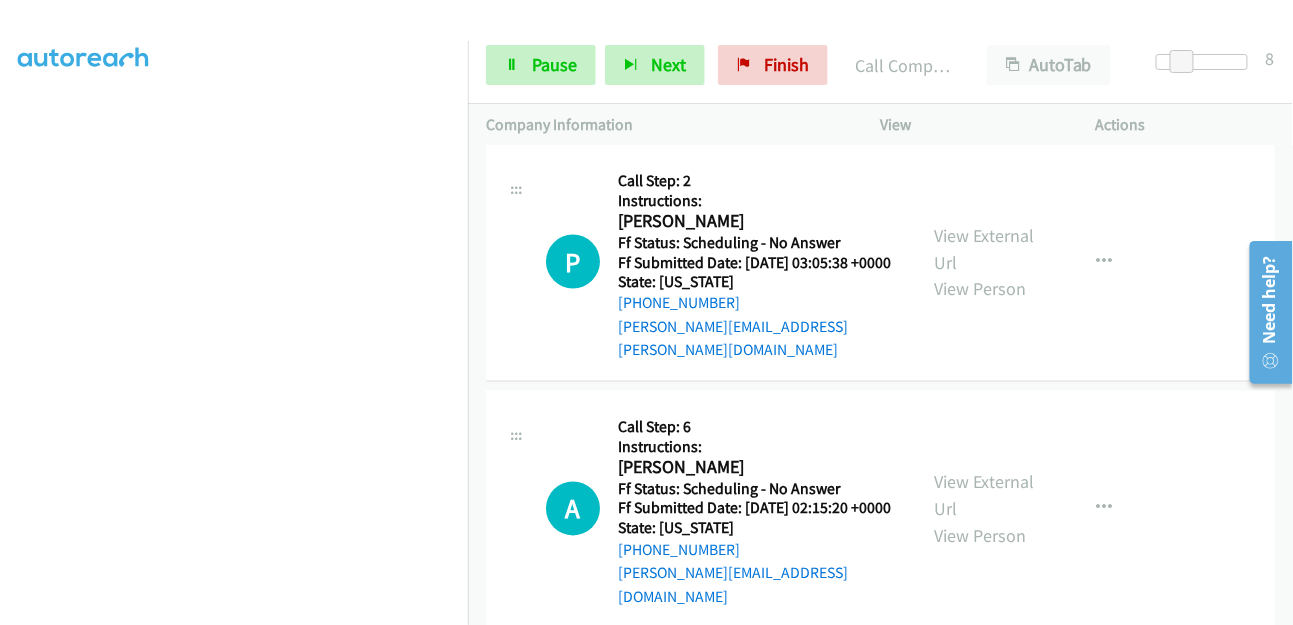 scroll, scrollTop: 3295, scrollLeft: 0, axis: vertical 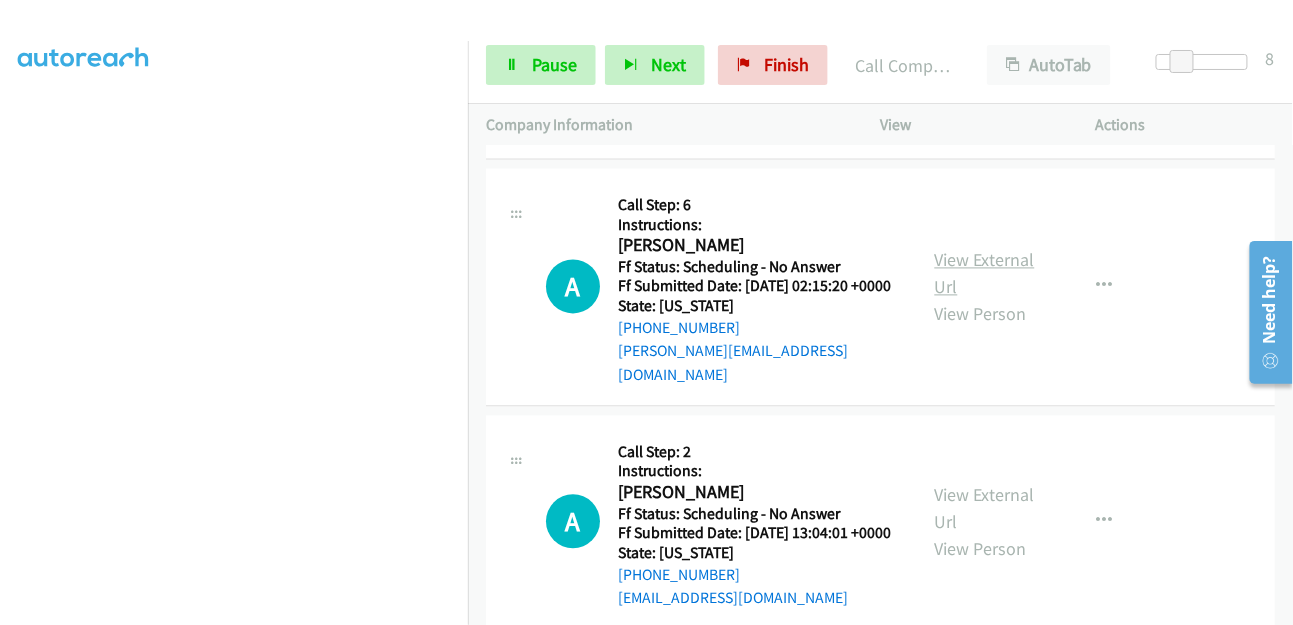 click on "View External Url" at bounding box center [985, 274] 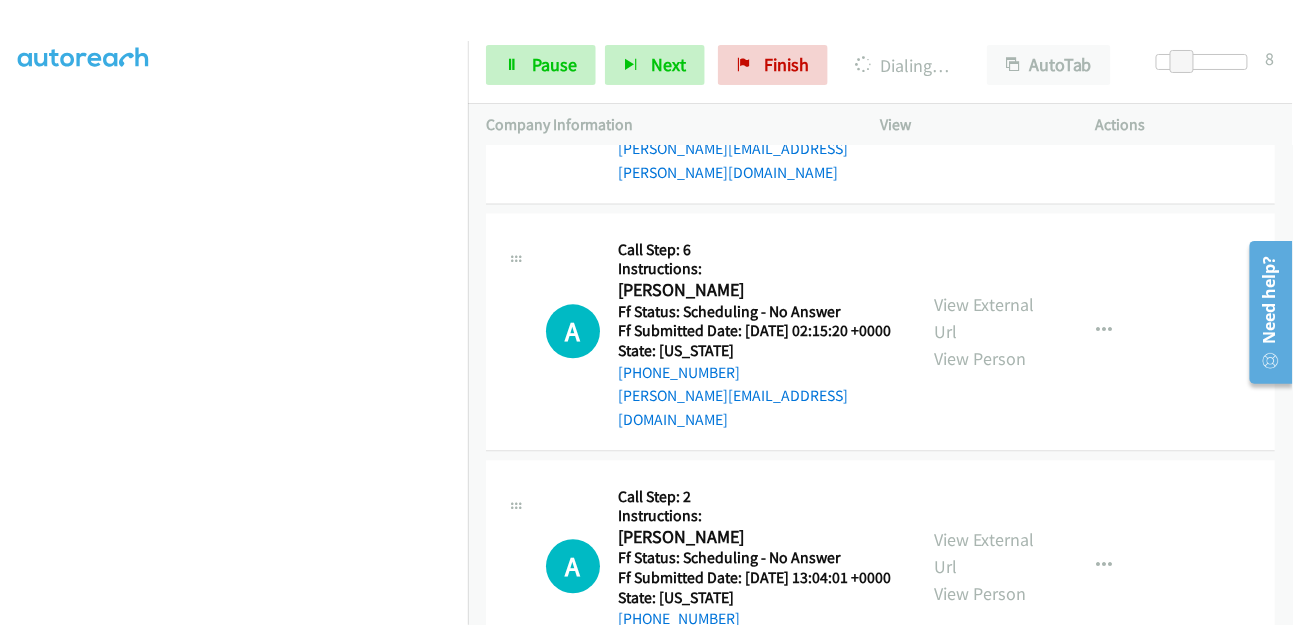 scroll, scrollTop: 3422, scrollLeft: 0, axis: vertical 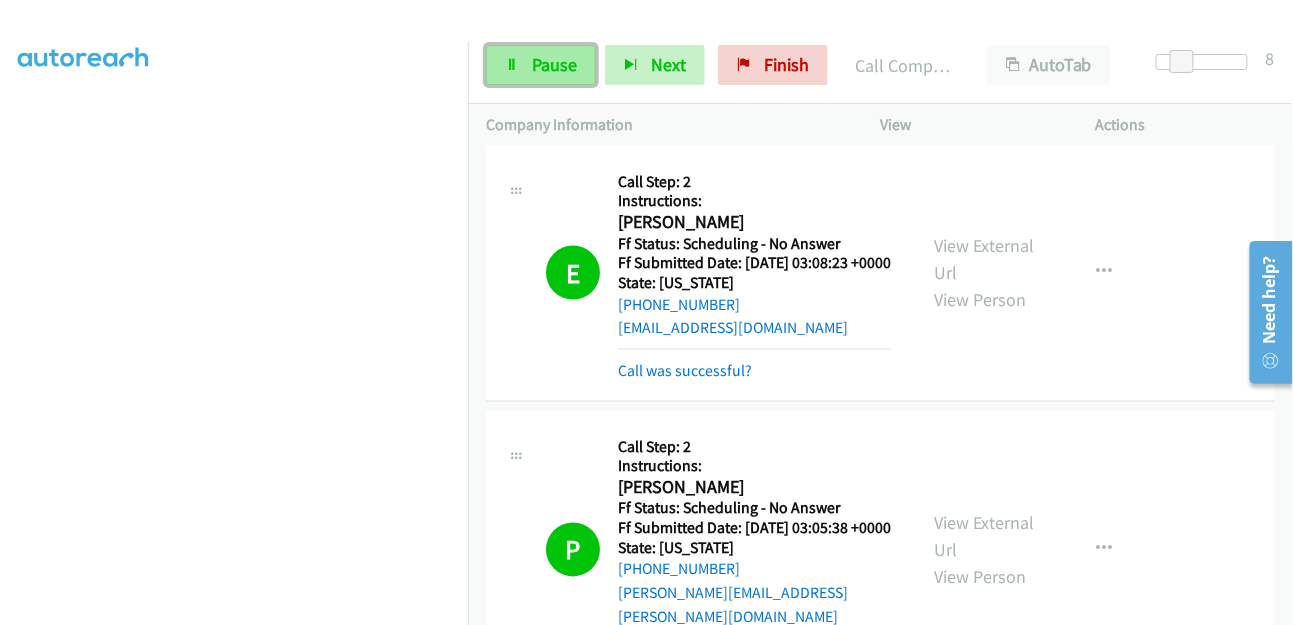 click on "Pause" at bounding box center [554, 64] 